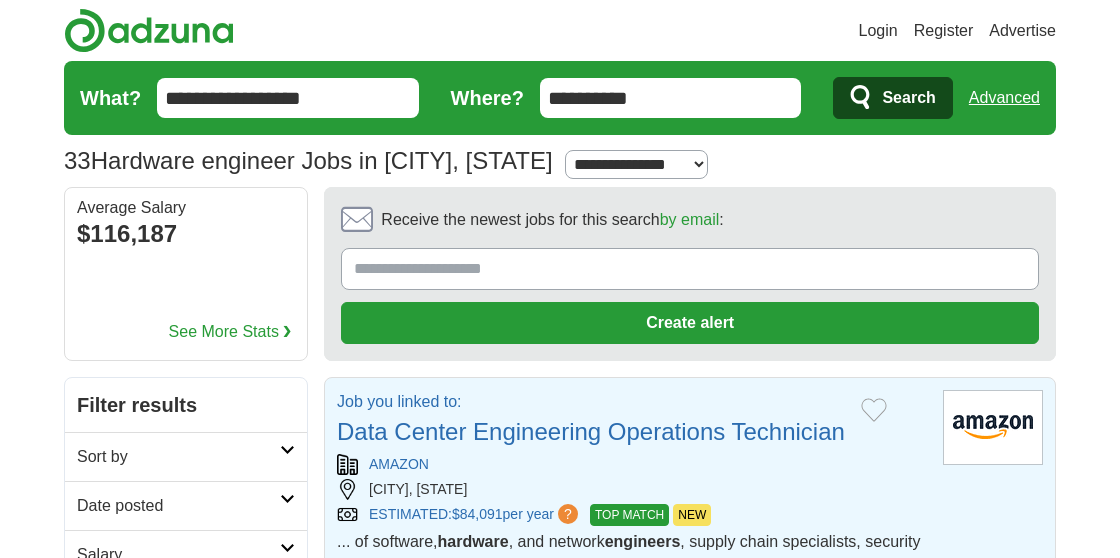 scroll, scrollTop: 0, scrollLeft: 0, axis: both 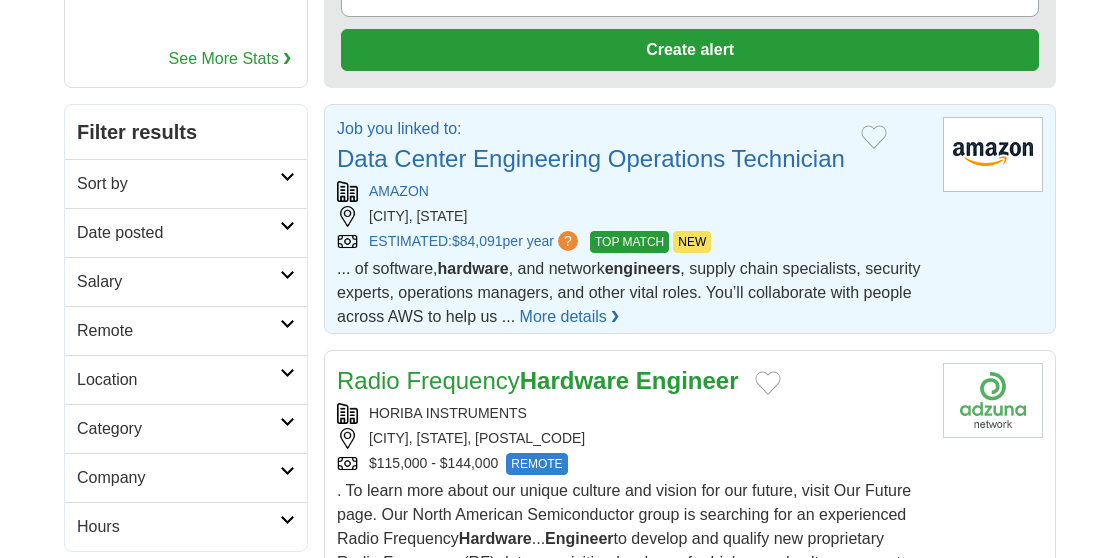 click on "More details ❯" at bounding box center (570, 317) 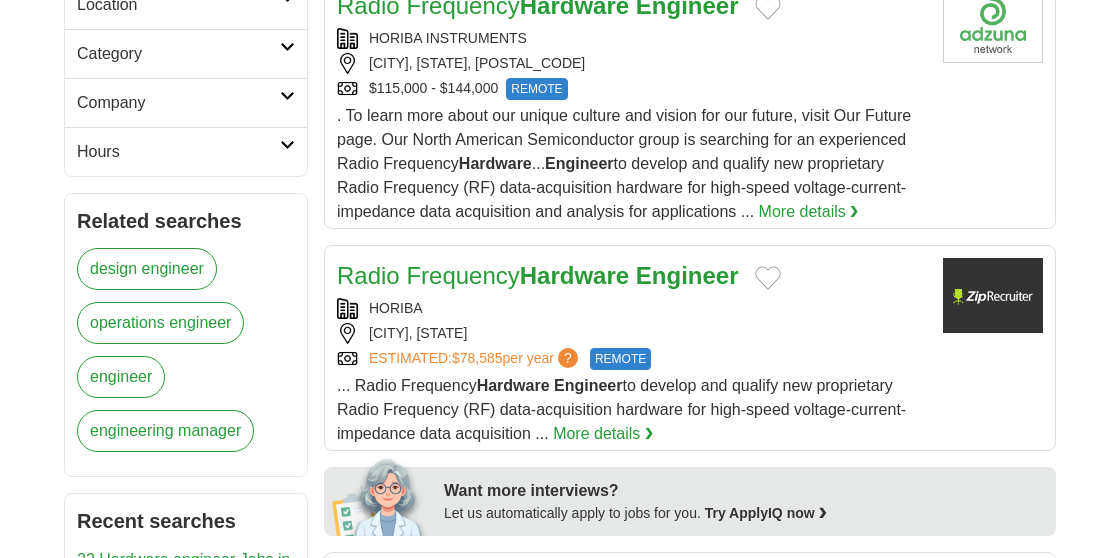 scroll, scrollTop: 662, scrollLeft: 0, axis: vertical 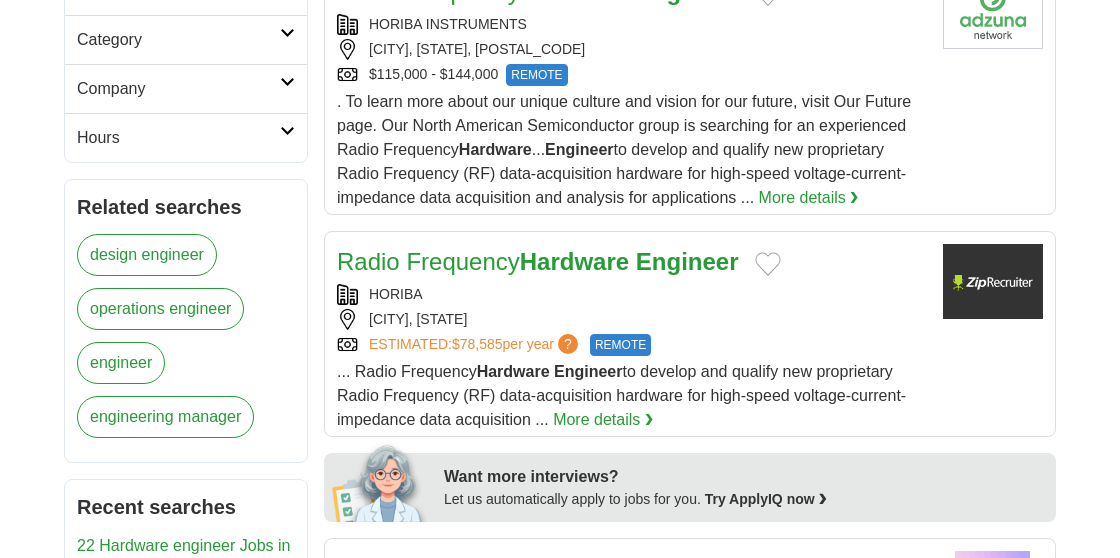 click on "HORIBA" at bounding box center (632, 294) 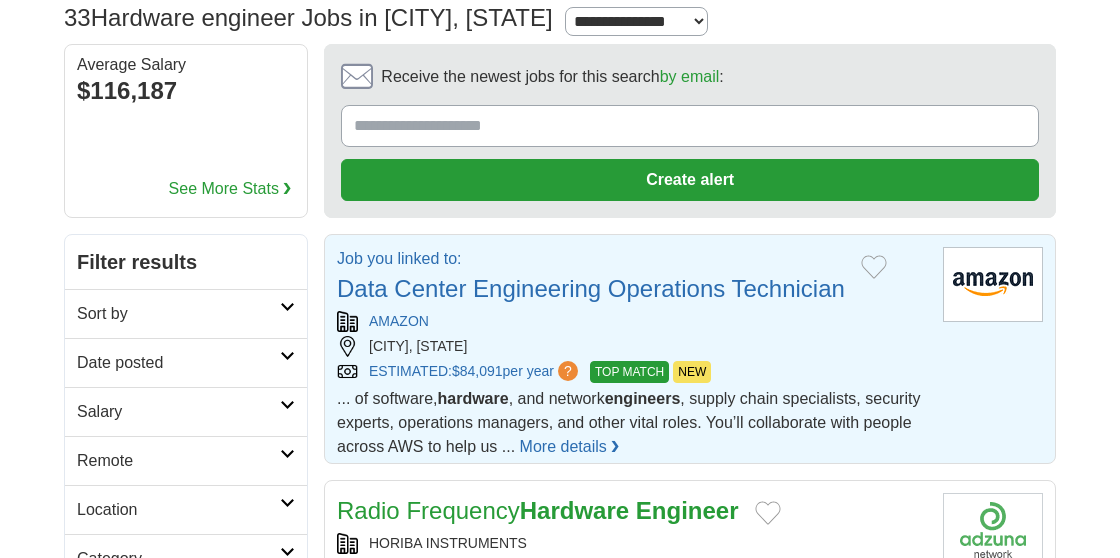 scroll, scrollTop: 0, scrollLeft: 0, axis: both 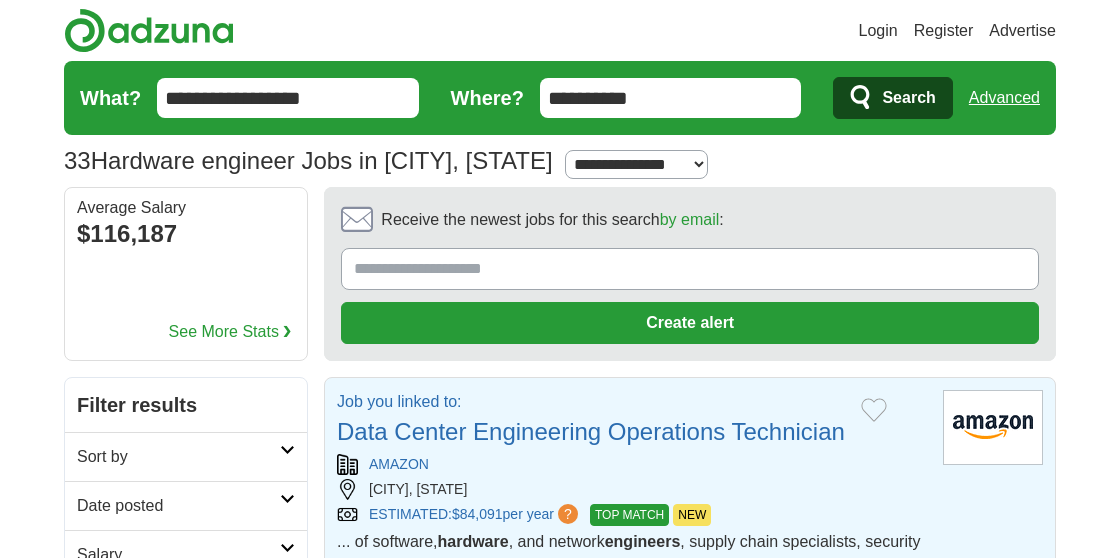 drag, startPoint x: 255, startPoint y: 162, endPoint x: 192, endPoint y: 5, distance: 169.16855 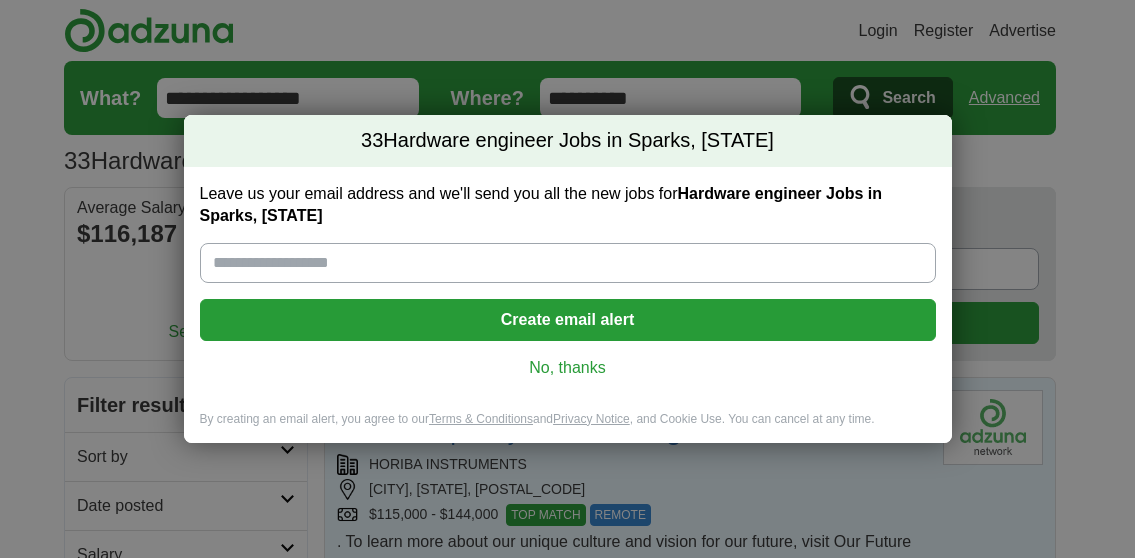 scroll, scrollTop: 0, scrollLeft: 0, axis: both 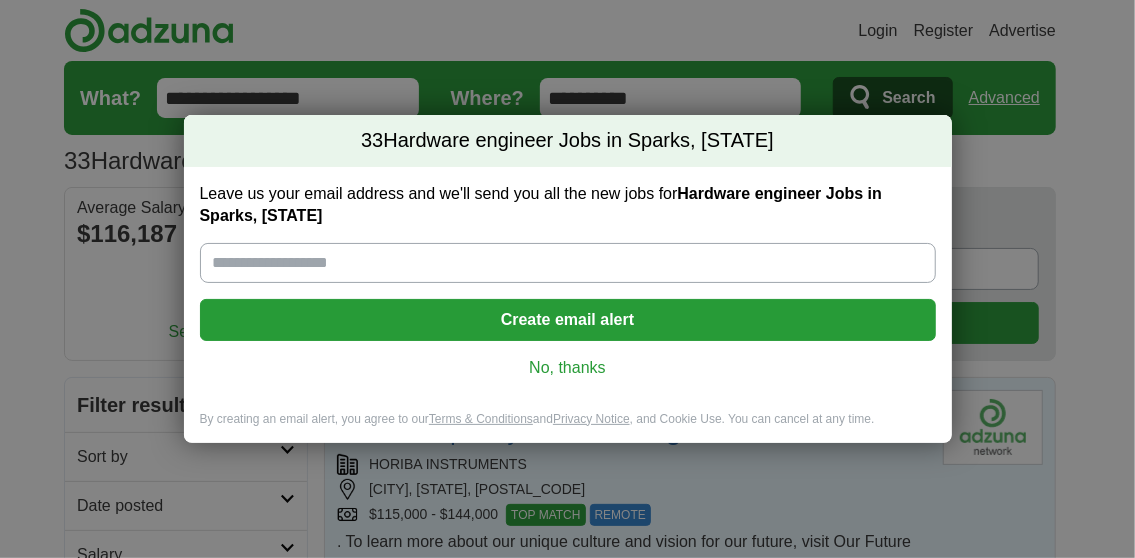 click on "No, thanks" at bounding box center [568, 368] 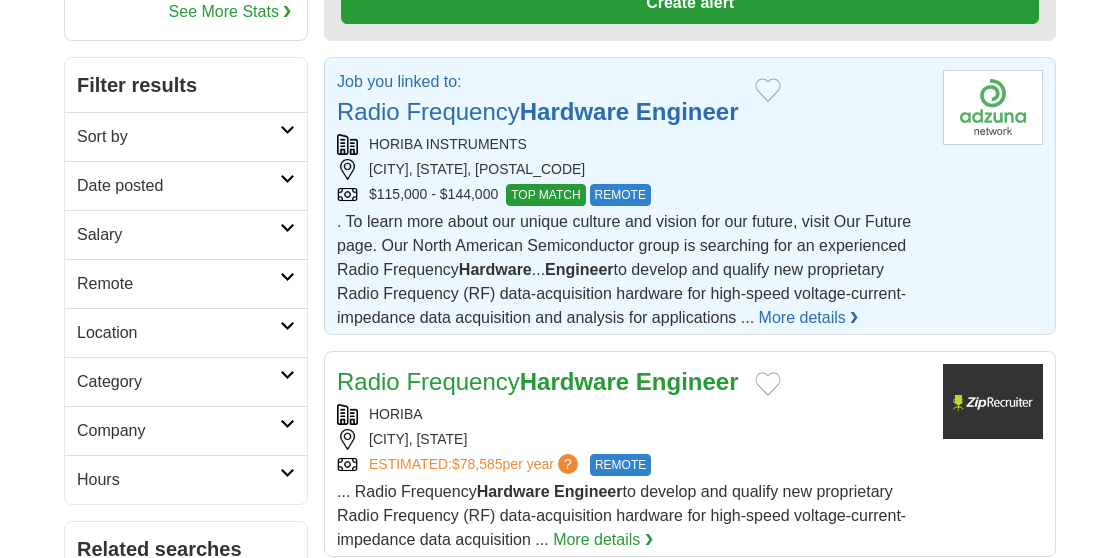 scroll, scrollTop: 330, scrollLeft: 0, axis: vertical 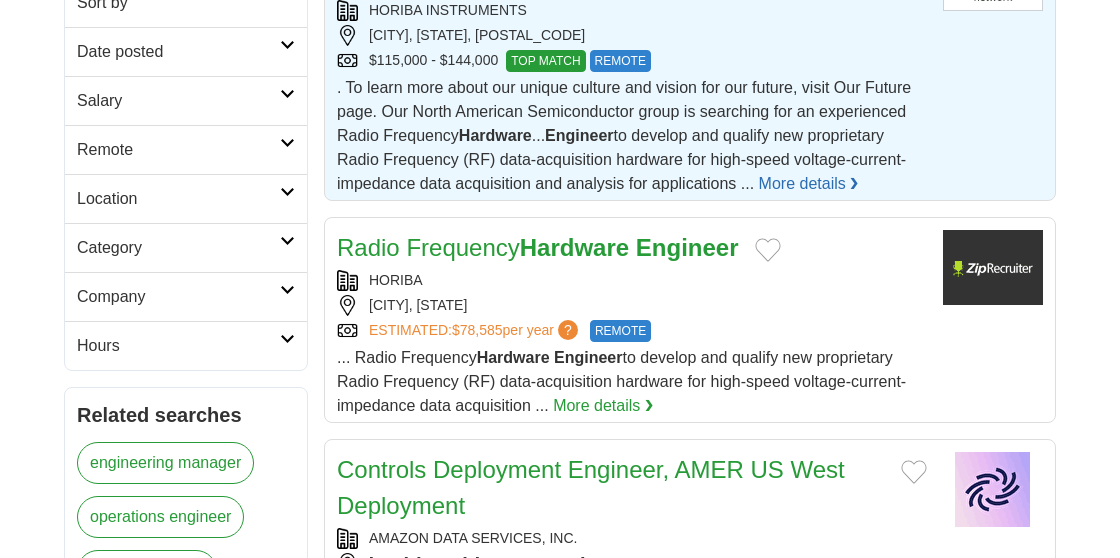 click on "Radio Frequency  Hardware   Engineer" at bounding box center [538, 247] 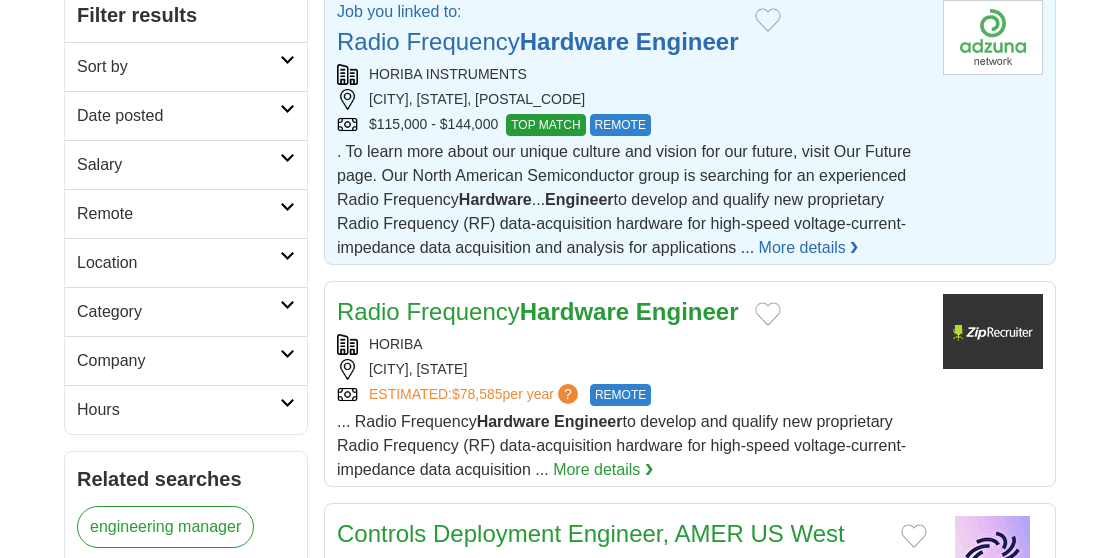 scroll, scrollTop: 384, scrollLeft: 0, axis: vertical 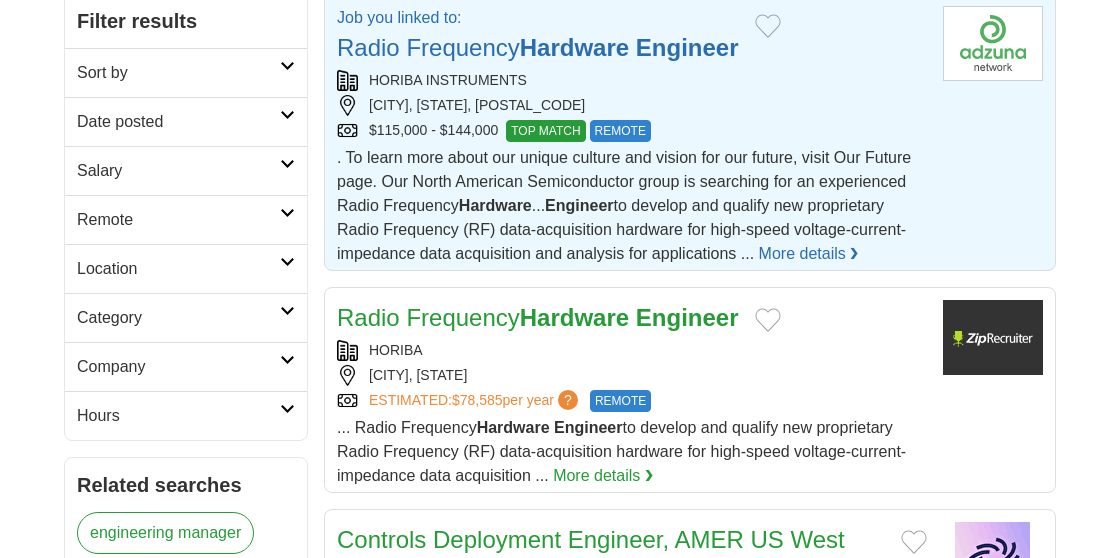 click on "HORIBA" at bounding box center (632, 350) 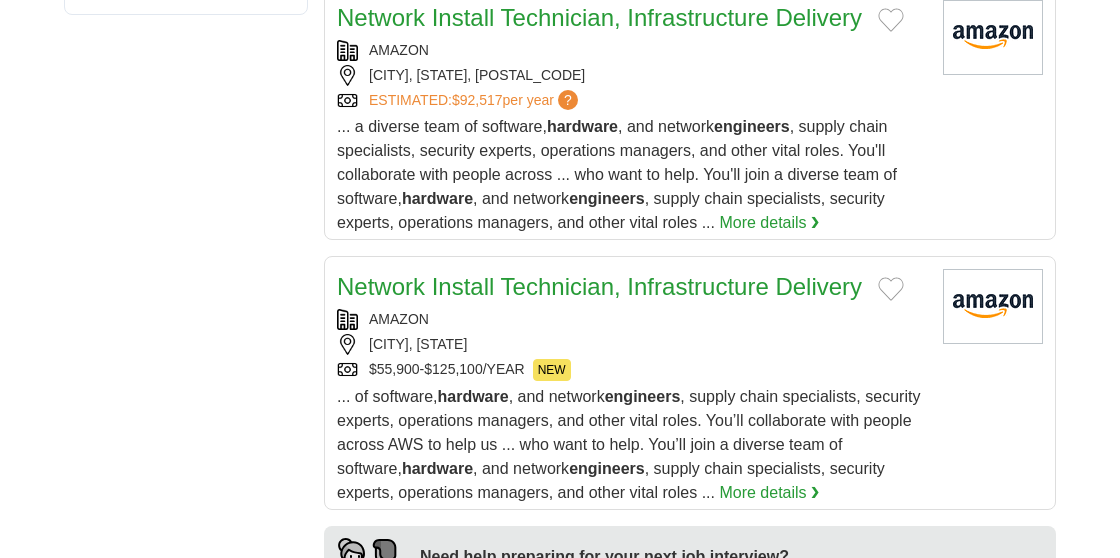 scroll, scrollTop: 1480, scrollLeft: 0, axis: vertical 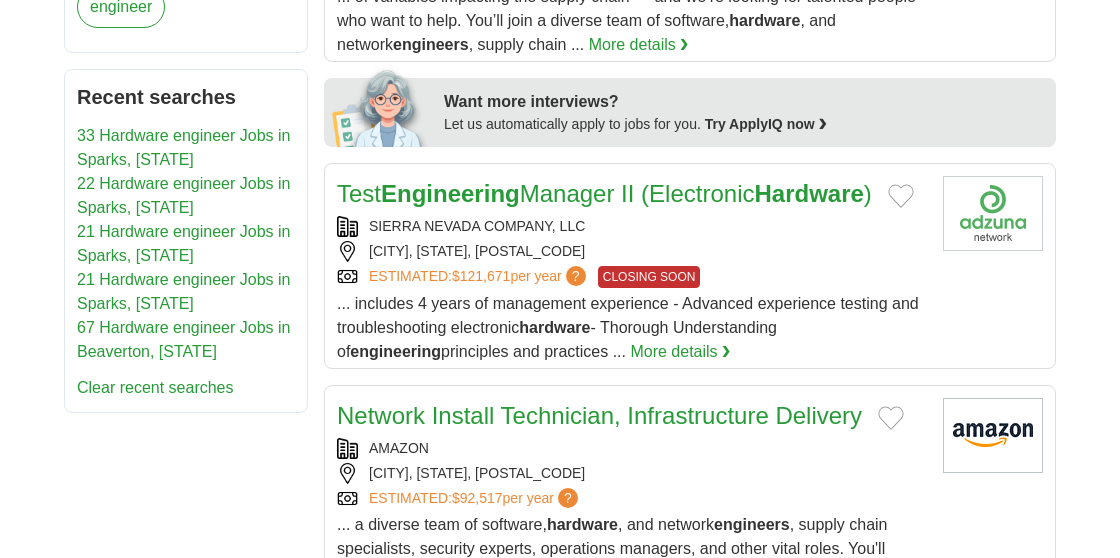 click on "Engineering" at bounding box center [450, 193] 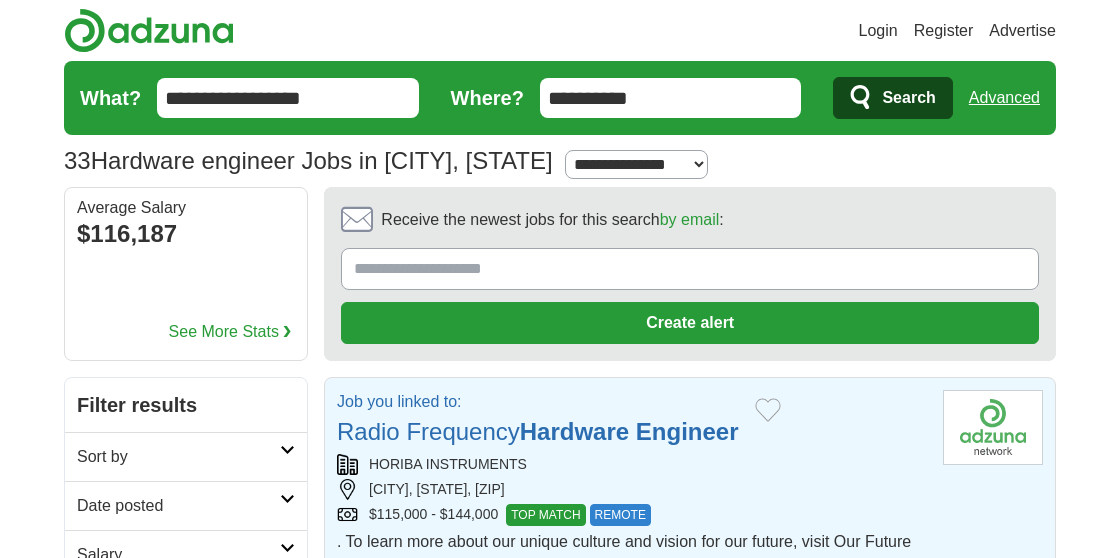 scroll, scrollTop: 0, scrollLeft: 0, axis: both 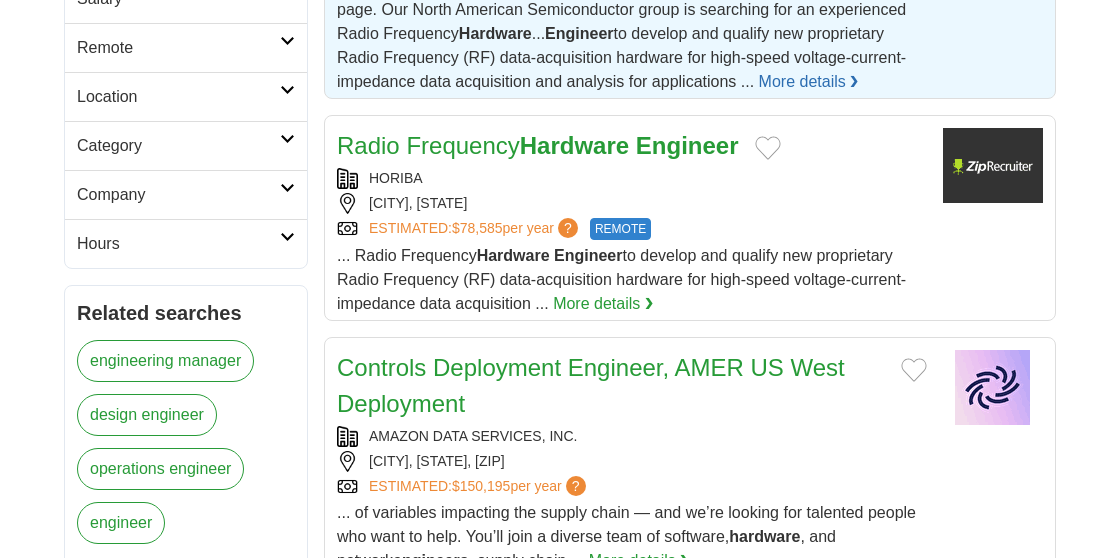 click on "Hardware" at bounding box center [574, 145] 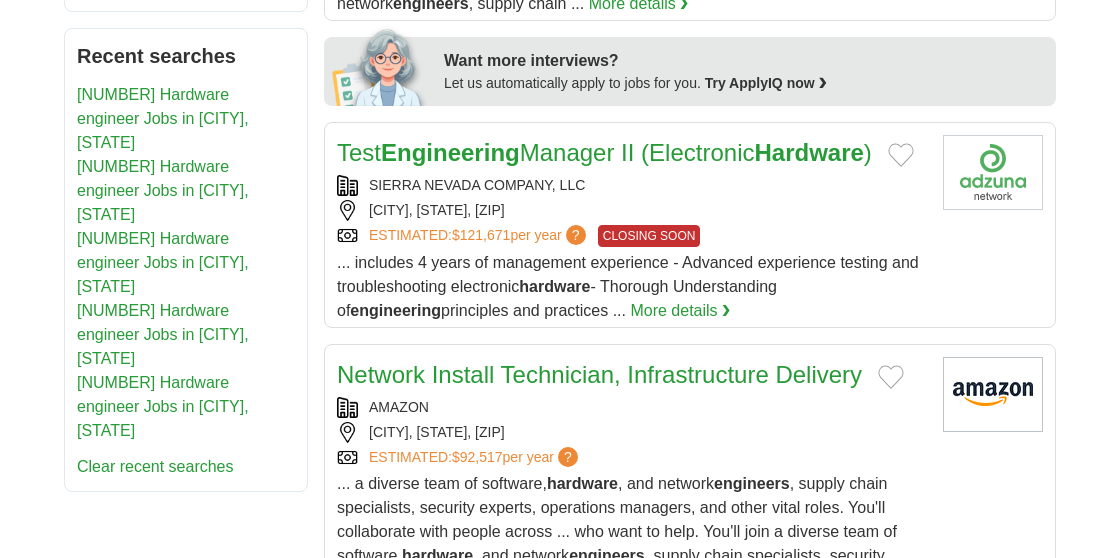 scroll, scrollTop: 1364, scrollLeft: 0, axis: vertical 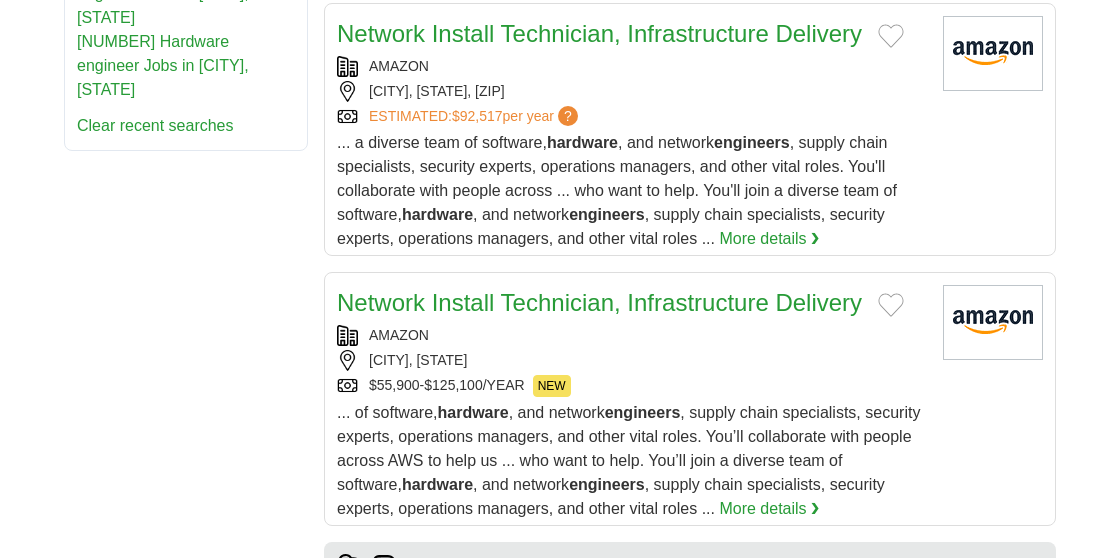 click on "Network Install Technician, Infrastructure Delivery" at bounding box center (599, 33) 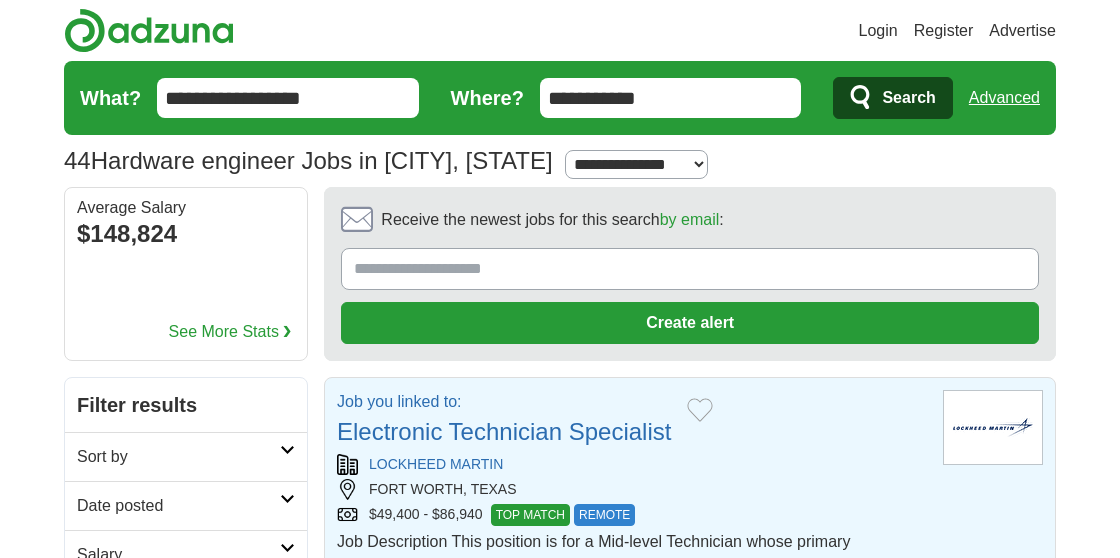 scroll, scrollTop: 0, scrollLeft: 0, axis: both 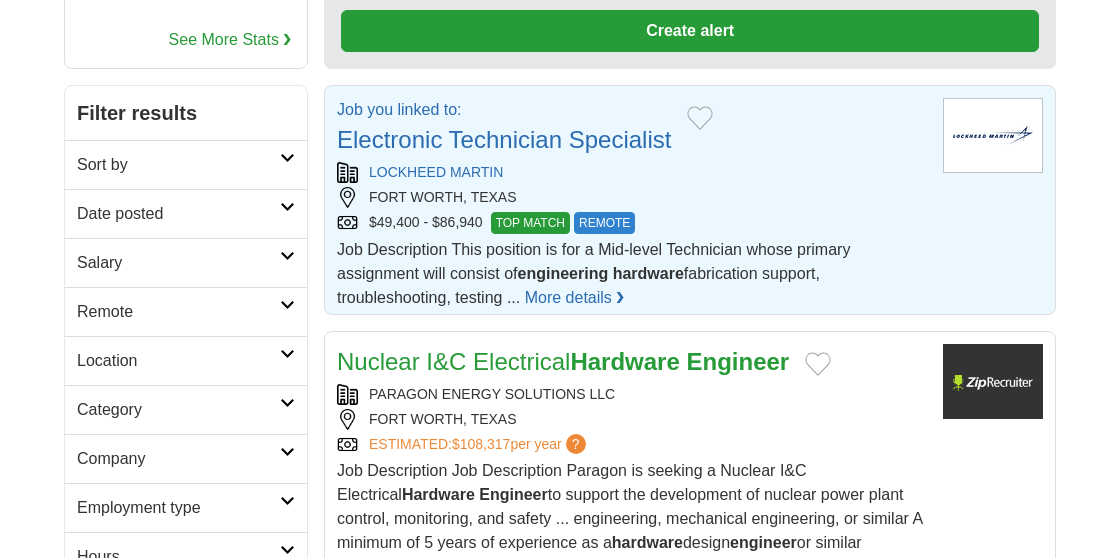 click on "More details ❯" at bounding box center [575, 298] 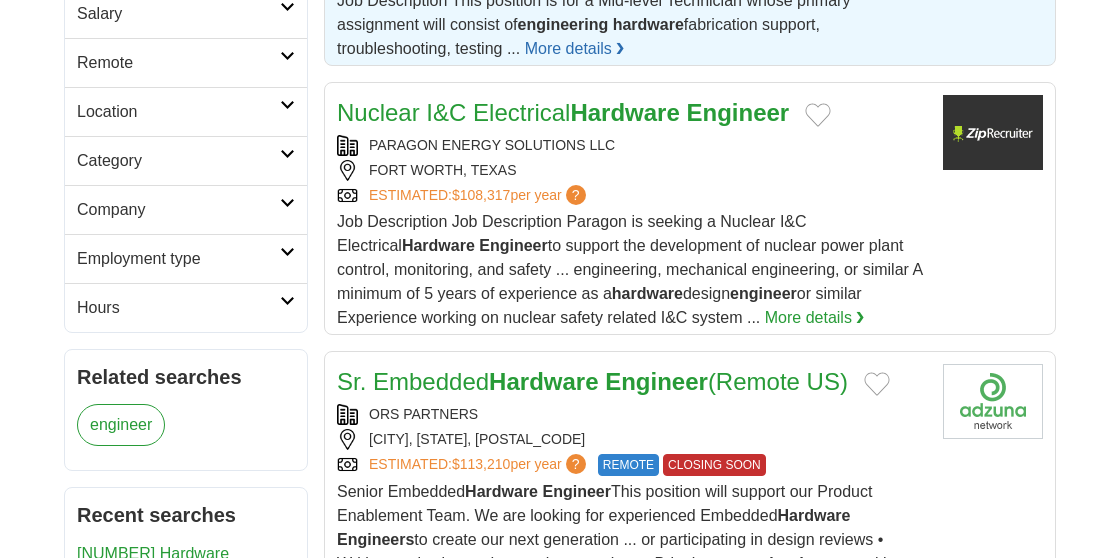 scroll, scrollTop: 546, scrollLeft: 0, axis: vertical 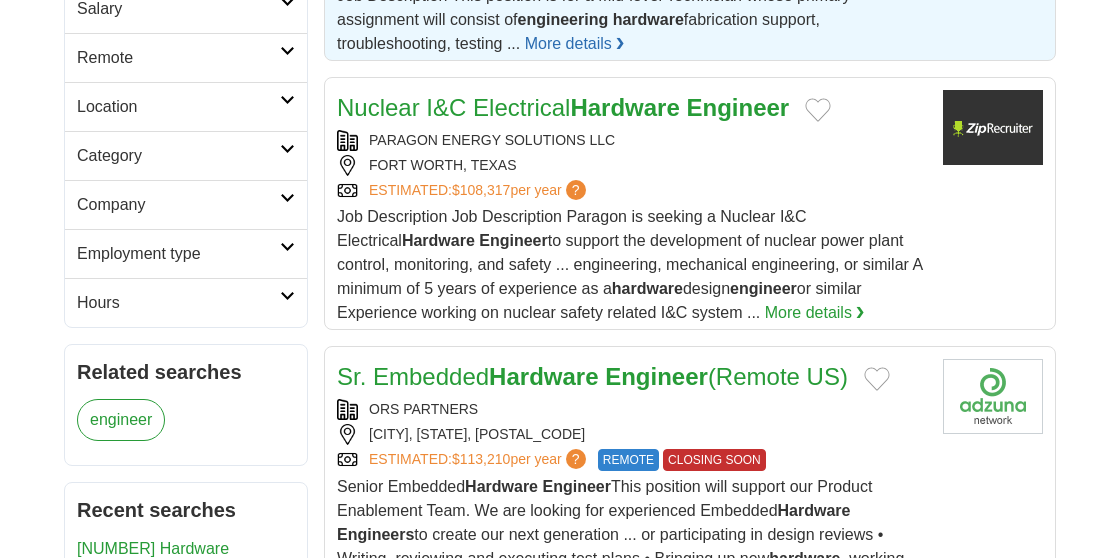 click on "Nuclear I&C Electrical  Hardware   Engineer" at bounding box center [563, 107] 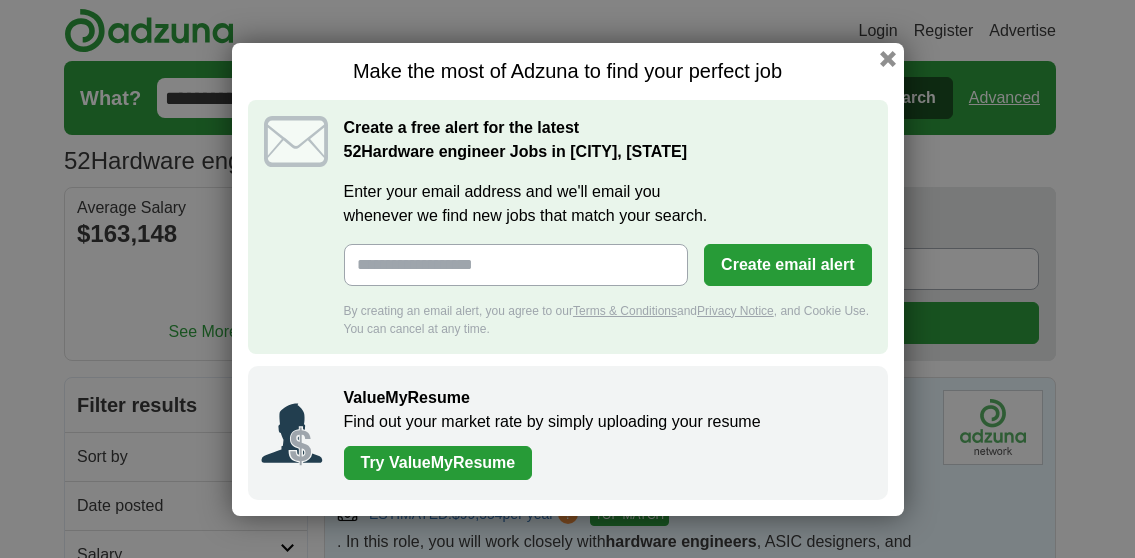 scroll, scrollTop: 0, scrollLeft: 0, axis: both 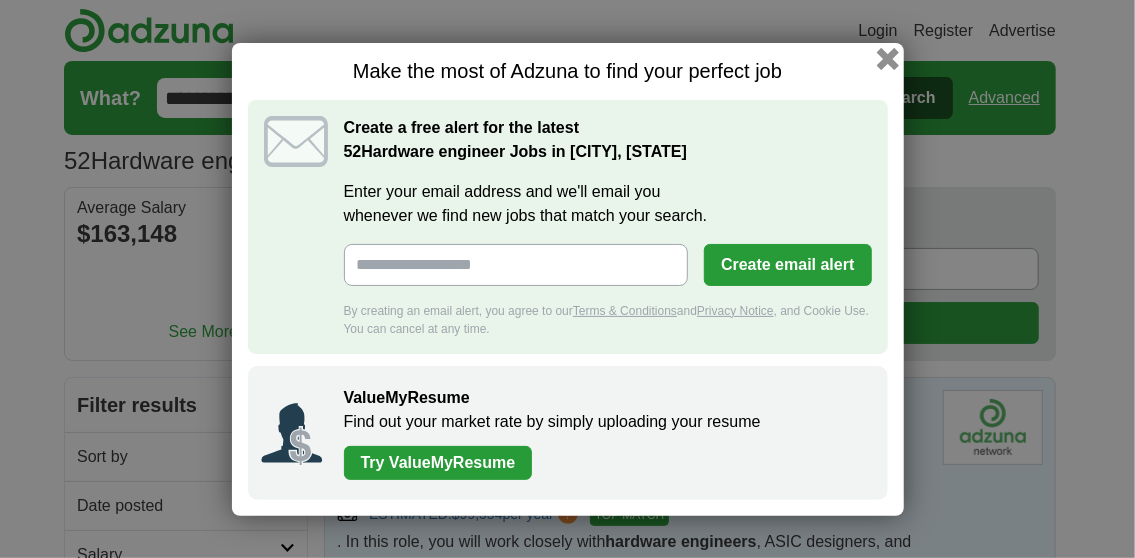click at bounding box center [887, 58] 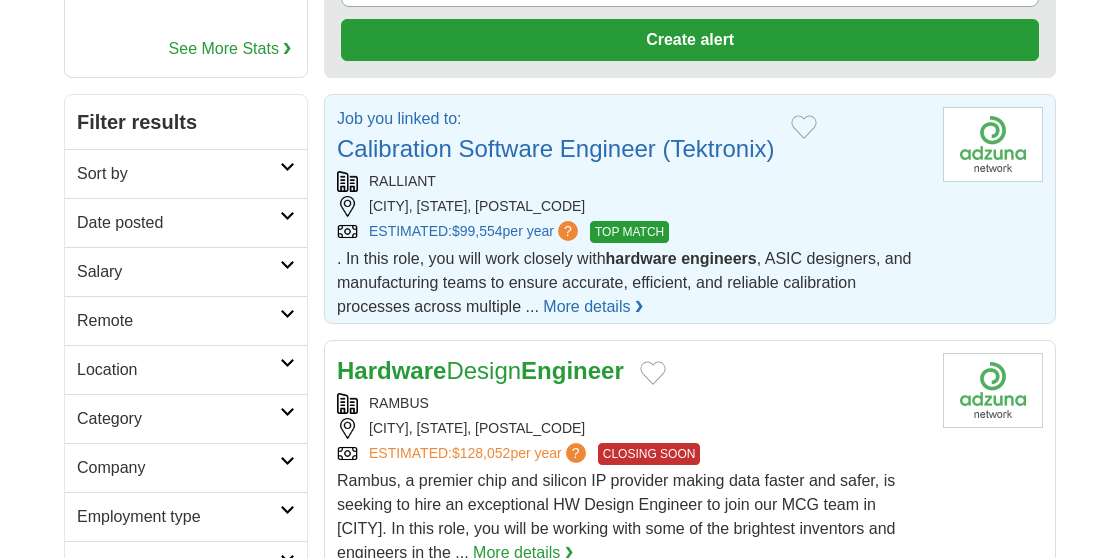 scroll, scrollTop: 278, scrollLeft: 0, axis: vertical 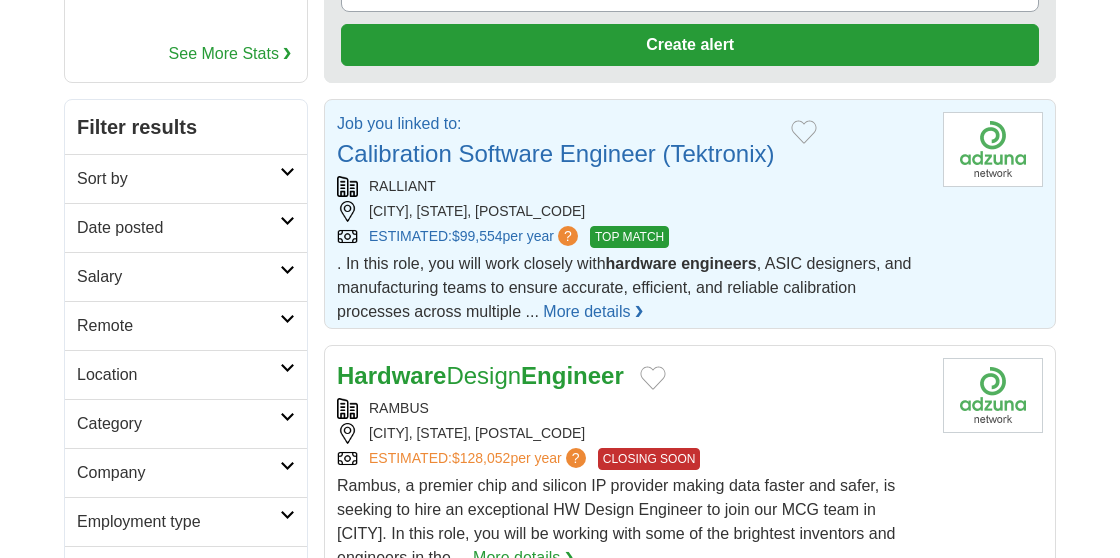 click on "More details ❯" at bounding box center (593, 312) 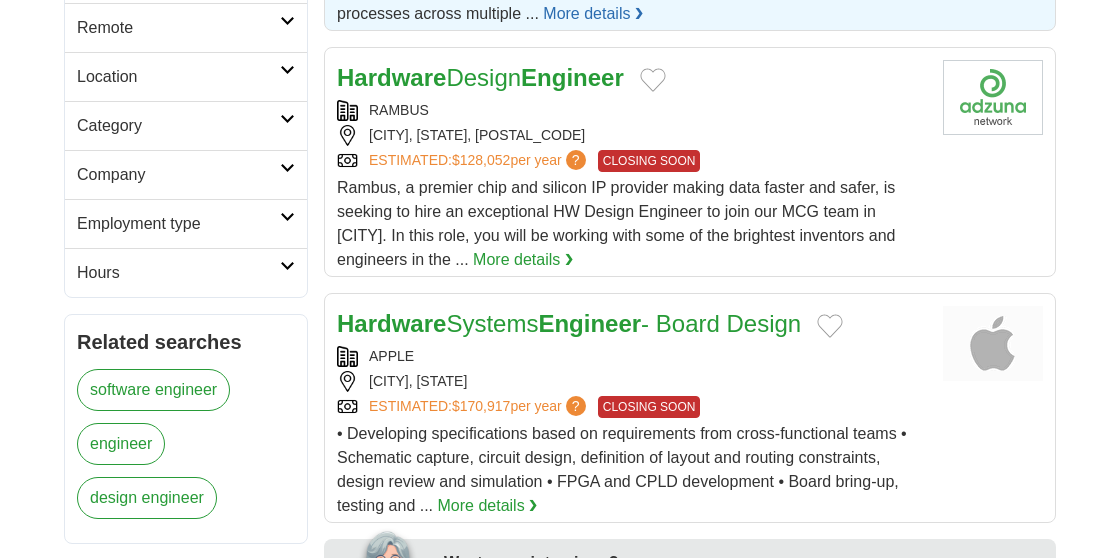 scroll, scrollTop: 585, scrollLeft: 0, axis: vertical 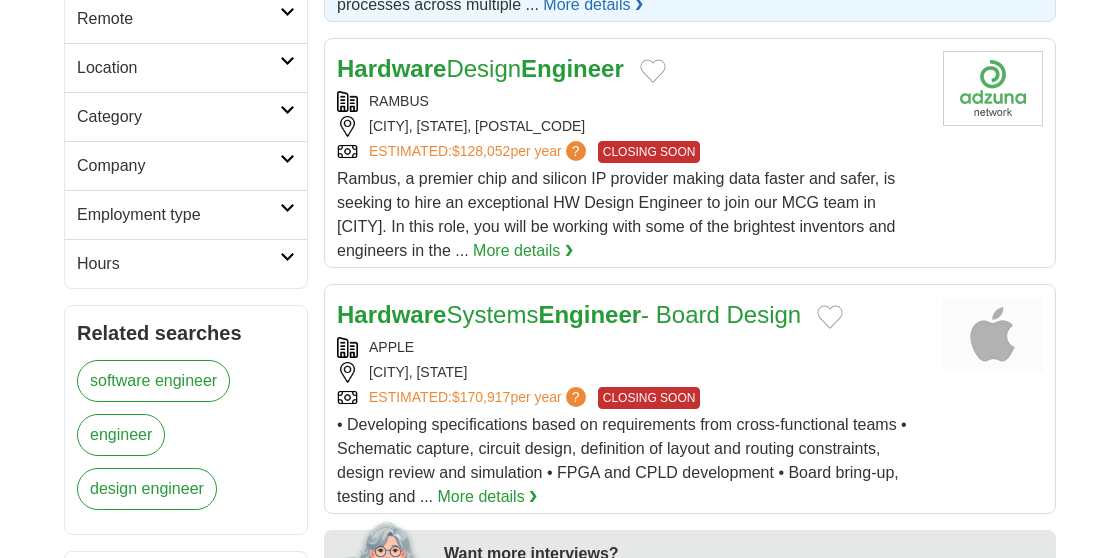click on "More details ❯" at bounding box center [523, 251] 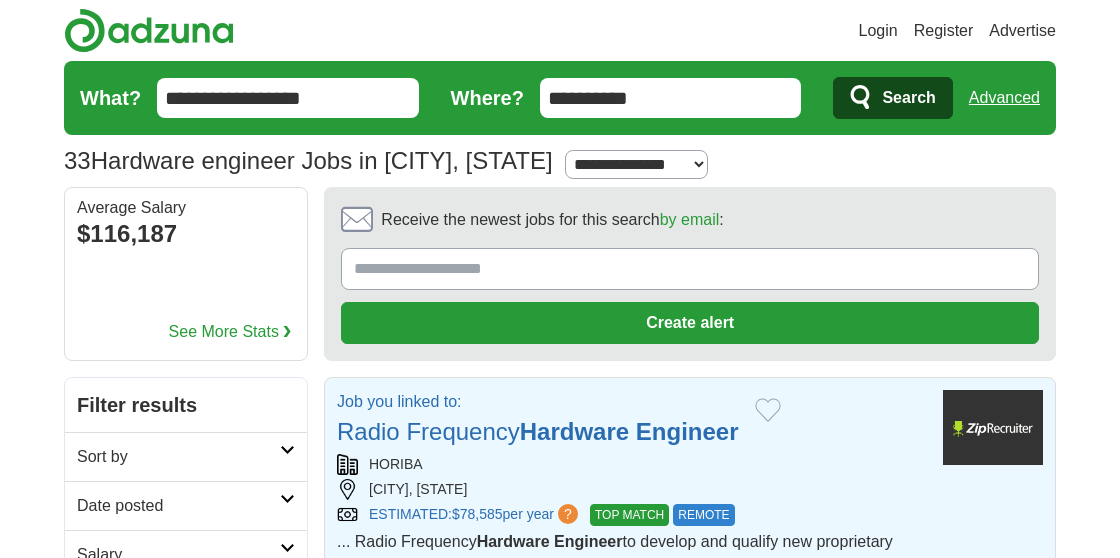 scroll, scrollTop: 0, scrollLeft: 0, axis: both 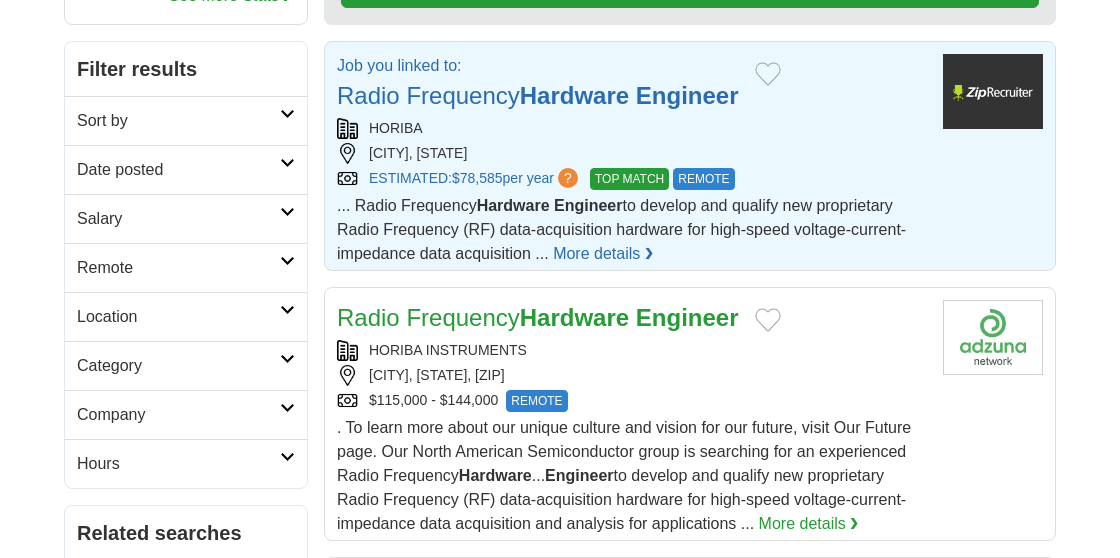 click on "Radio Frequency  Hardware   Engineer" at bounding box center [538, 317] 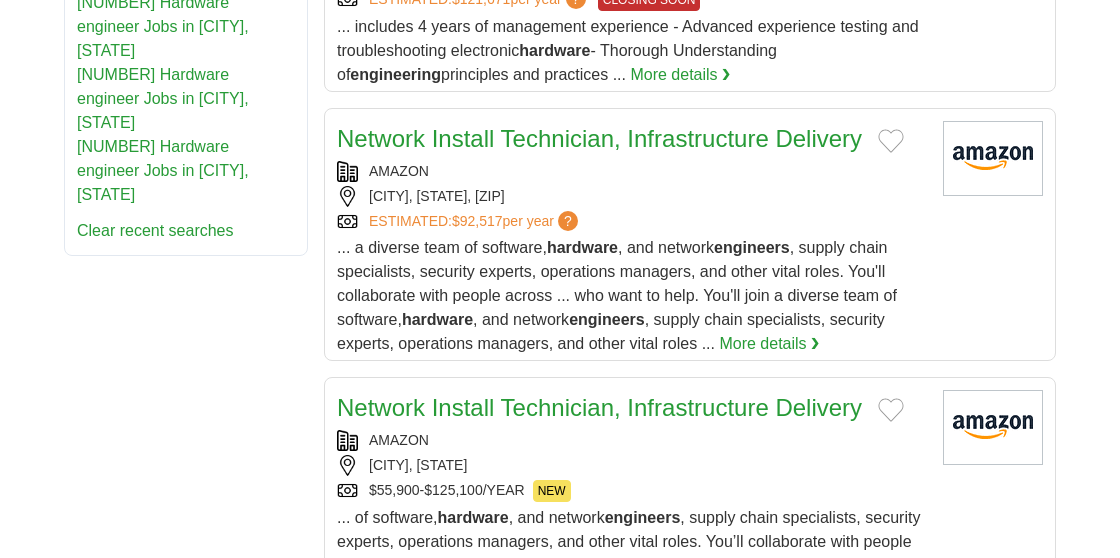 scroll, scrollTop: 1410, scrollLeft: 0, axis: vertical 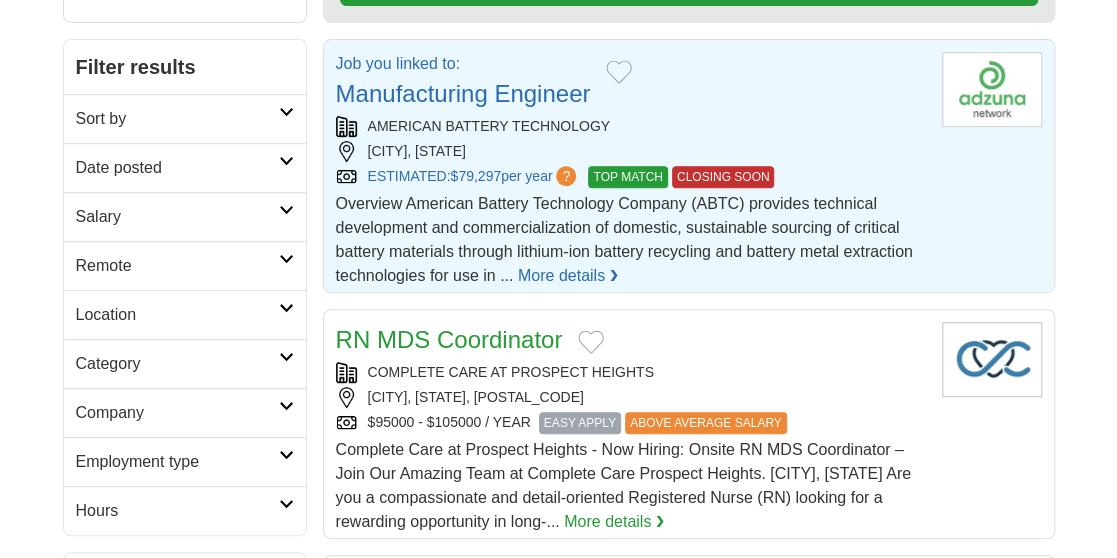 click on "Login
Register
Advertise
8,790,016
Jobs in US
Salary
Salary
Select a salary range
Salary from
from $10,000
from $20,000
from $40,000
from $60,000
from $80,000
from $100,000
per year" at bounding box center [558, 1524] 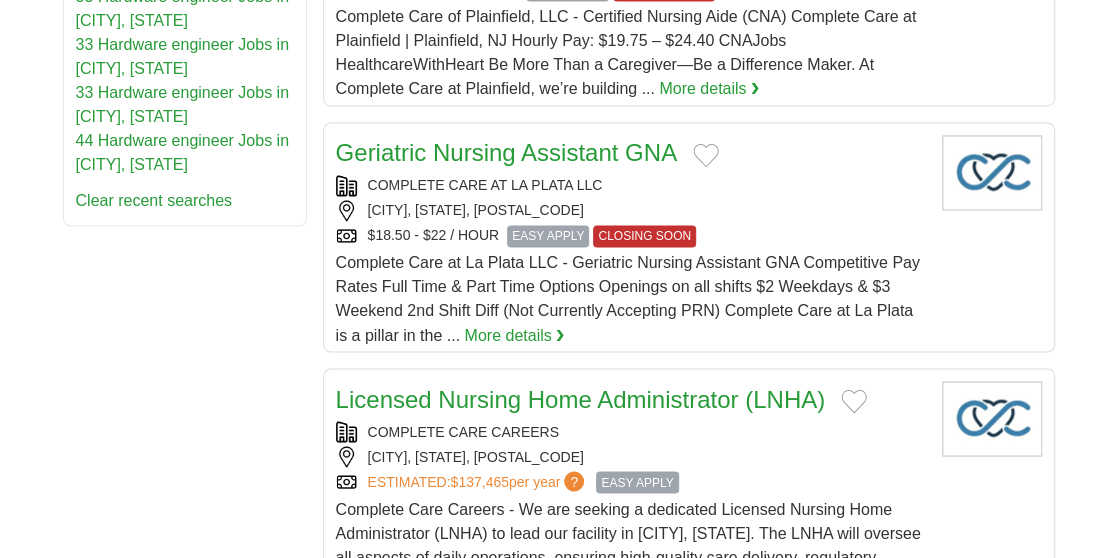 scroll, scrollTop: 1353, scrollLeft: 0, axis: vertical 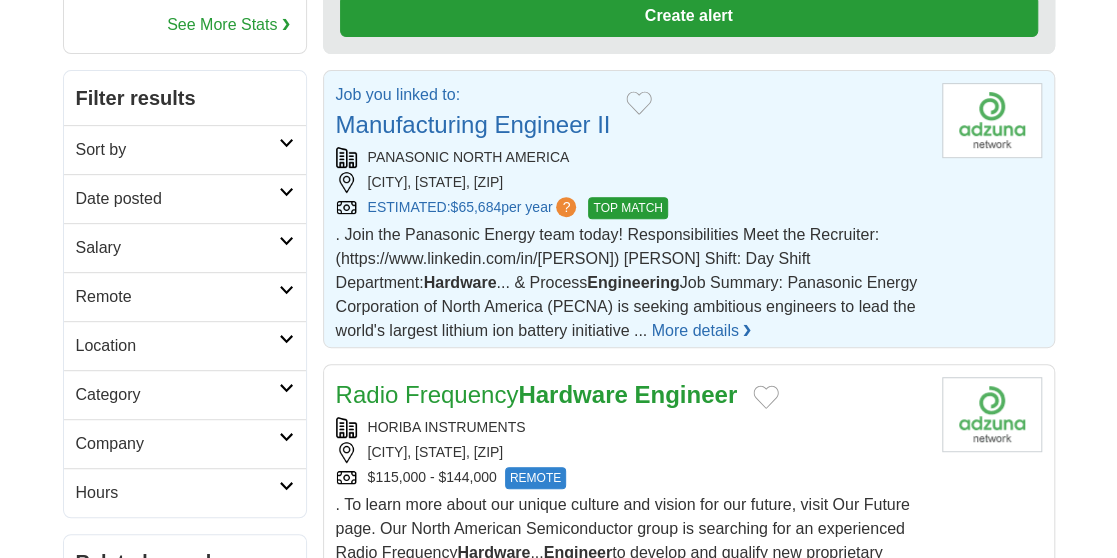 click on "More details ❯" at bounding box center (702, 331) 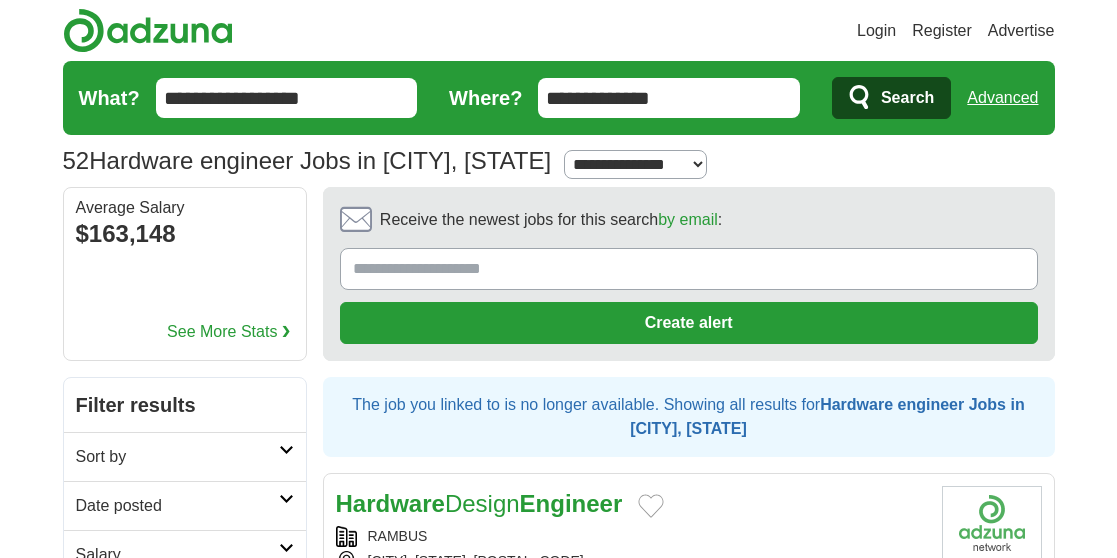scroll, scrollTop: 0, scrollLeft: 0, axis: both 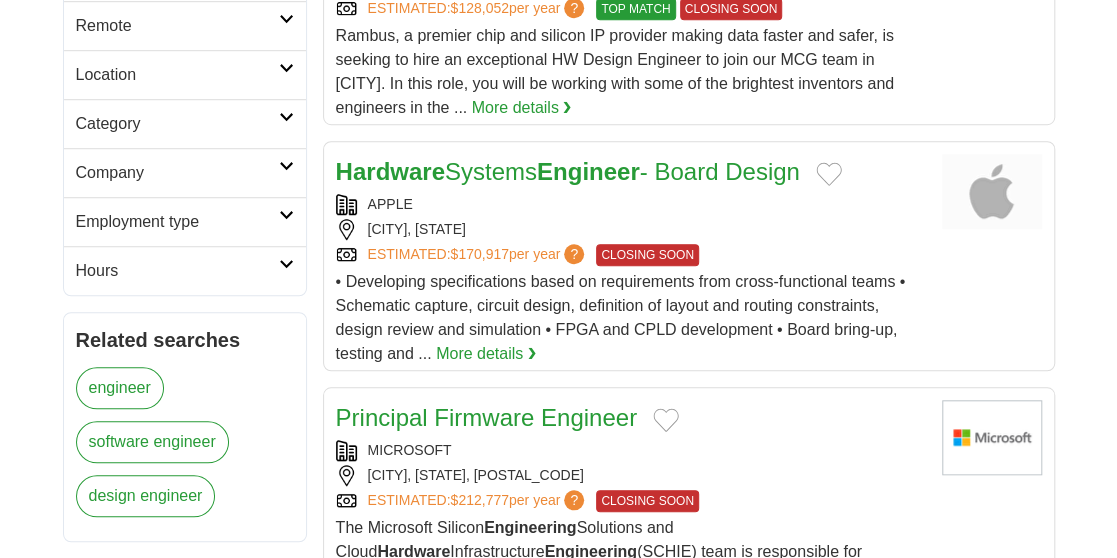 click on "More details ❯" at bounding box center (486, 354) 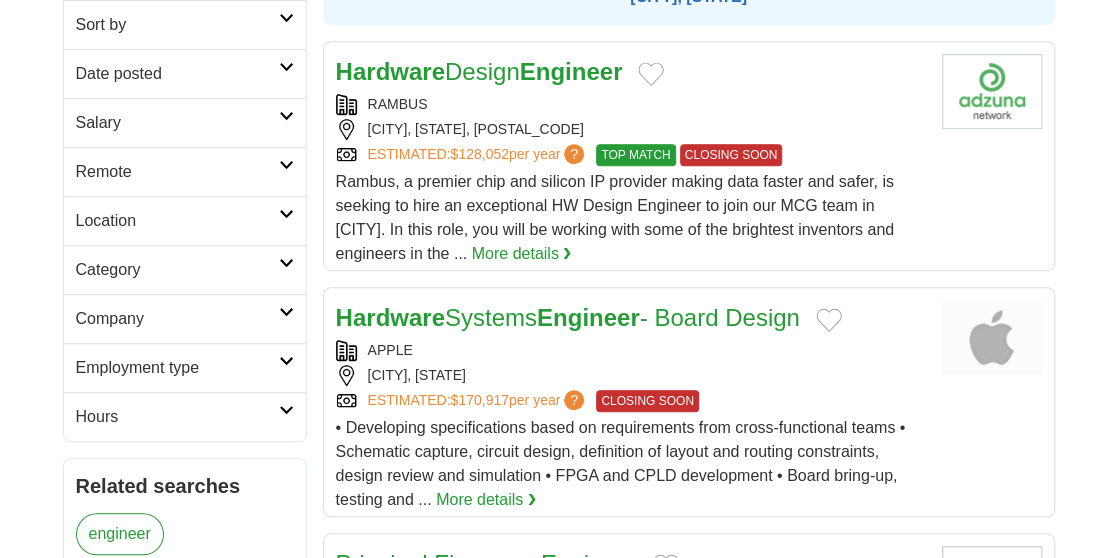 scroll, scrollTop: 426, scrollLeft: 0, axis: vertical 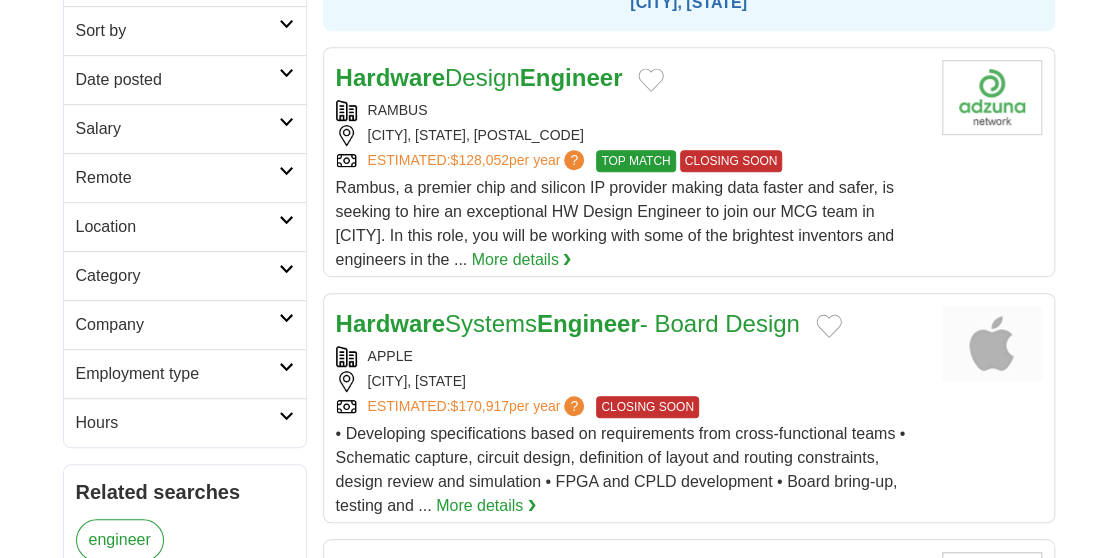 click on "Hardware  Design  Engineer" at bounding box center (479, 77) 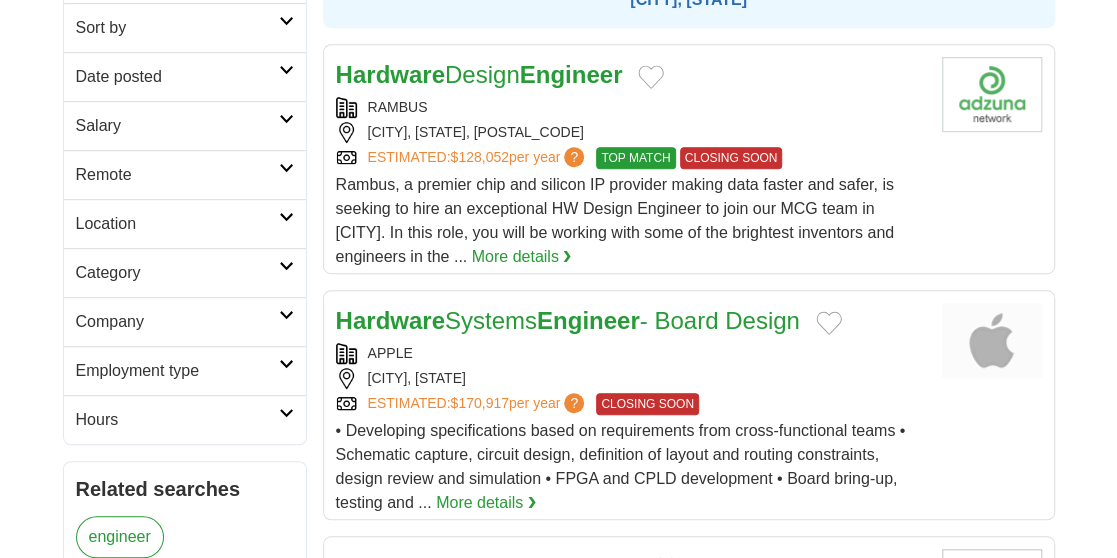 scroll, scrollTop: 390, scrollLeft: 0, axis: vertical 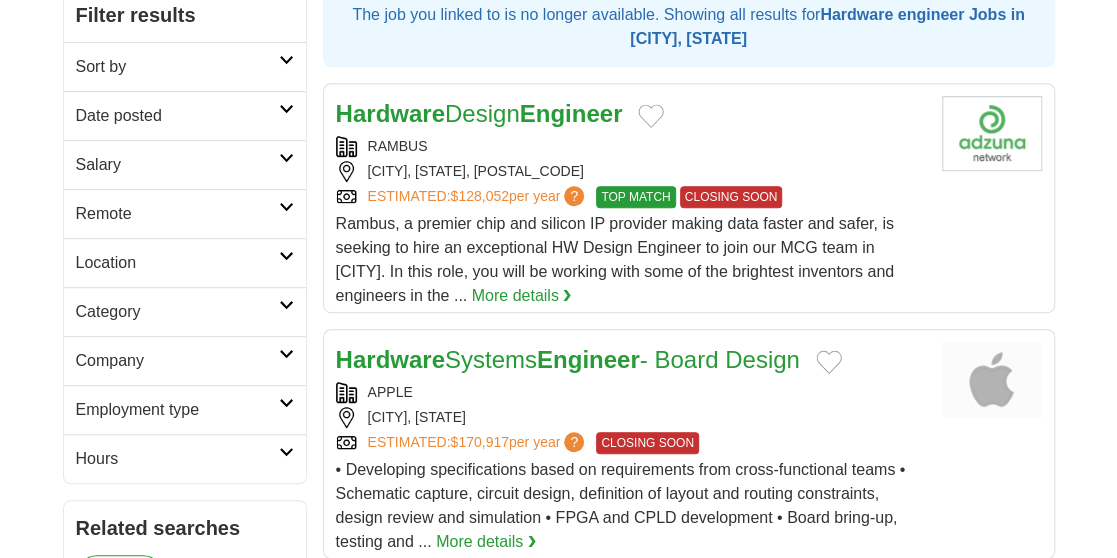 click on "Hardware  Design  Engineer" at bounding box center (479, 113) 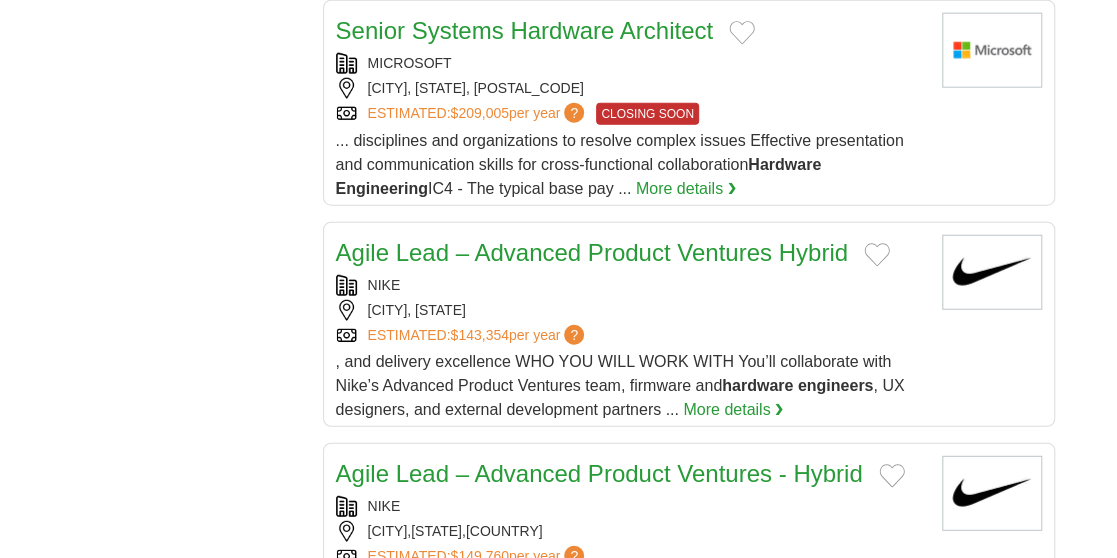 scroll, scrollTop: 2175, scrollLeft: 0, axis: vertical 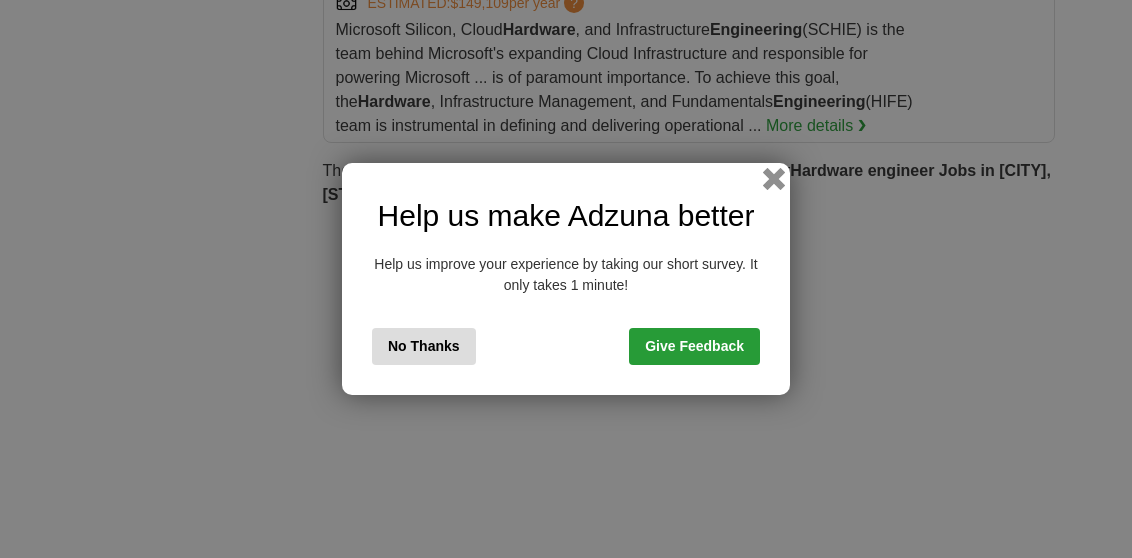 click at bounding box center [774, 179] 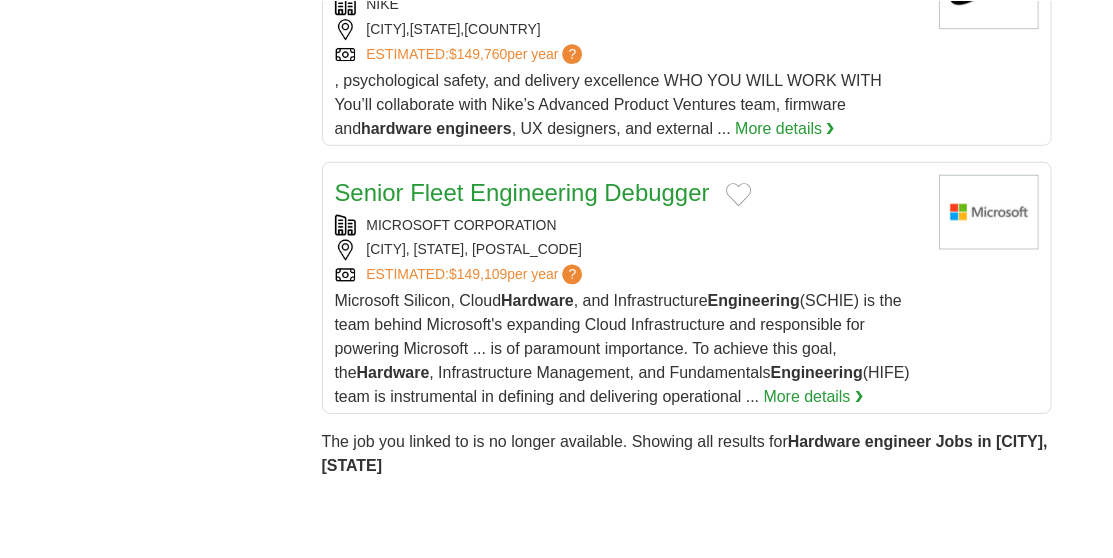 scroll, scrollTop: 2664, scrollLeft: 0, axis: vertical 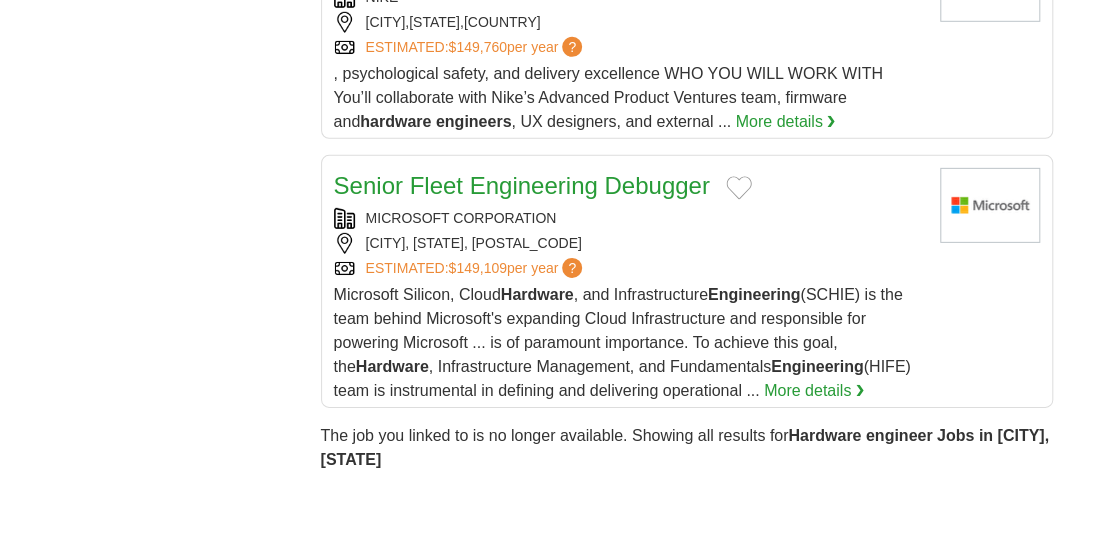 click on "MICROSOFT CORPORATION" at bounding box center (461, 218) 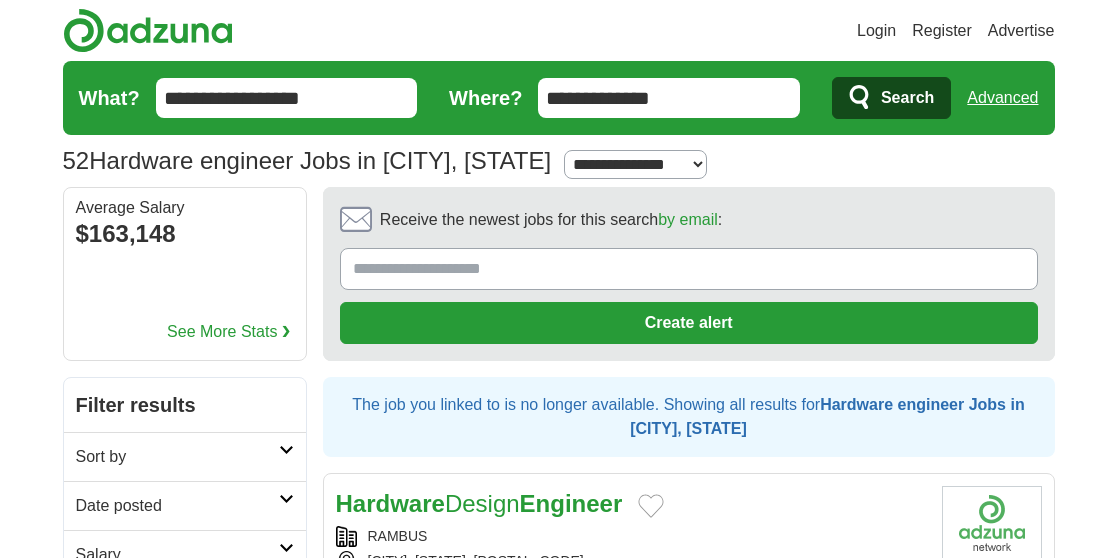 scroll, scrollTop: 0, scrollLeft: 0, axis: both 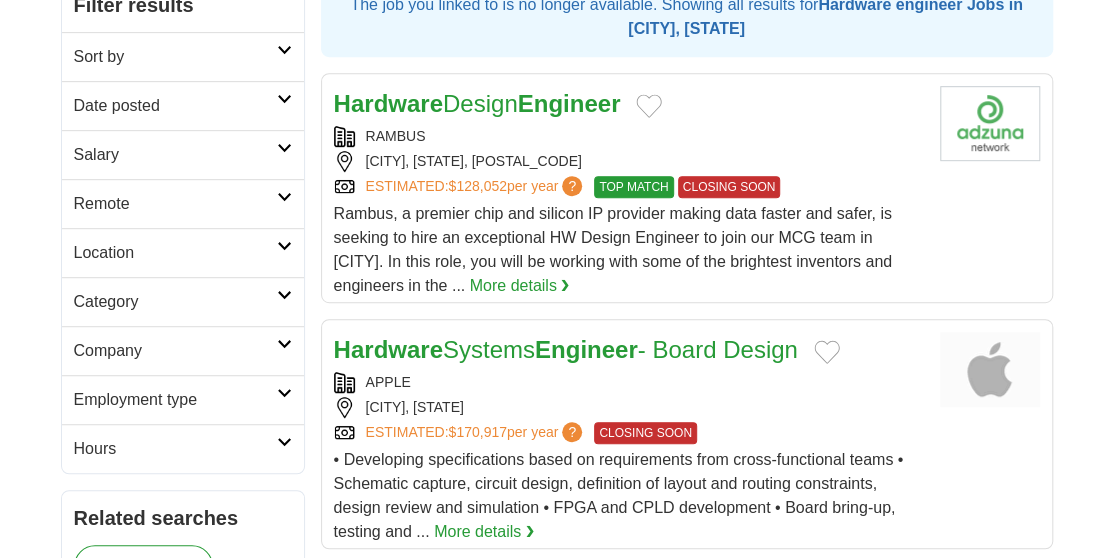 click on "More details ❯" at bounding box center [520, 286] 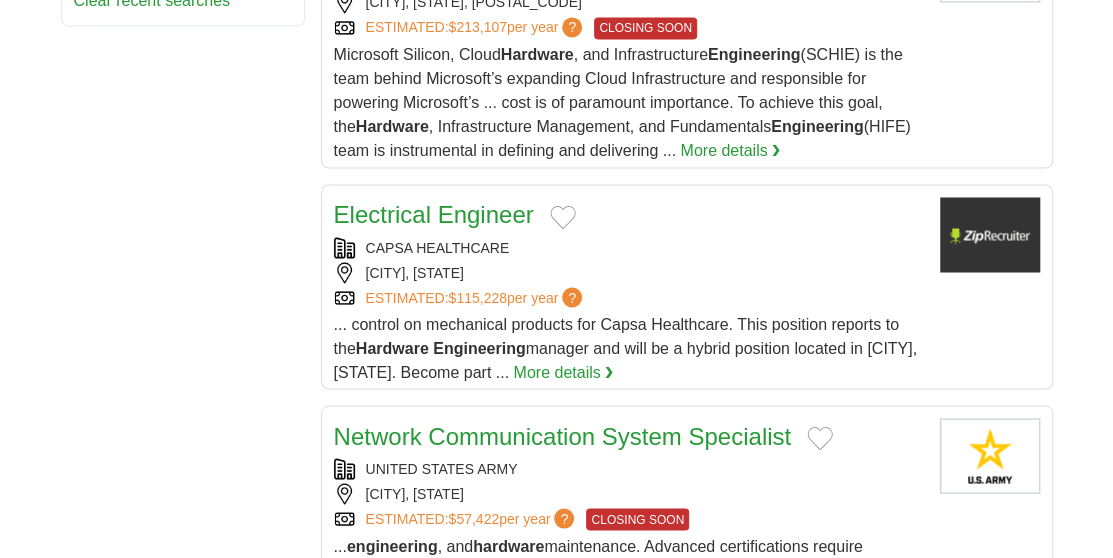 scroll, scrollTop: 1442, scrollLeft: 0, axis: vertical 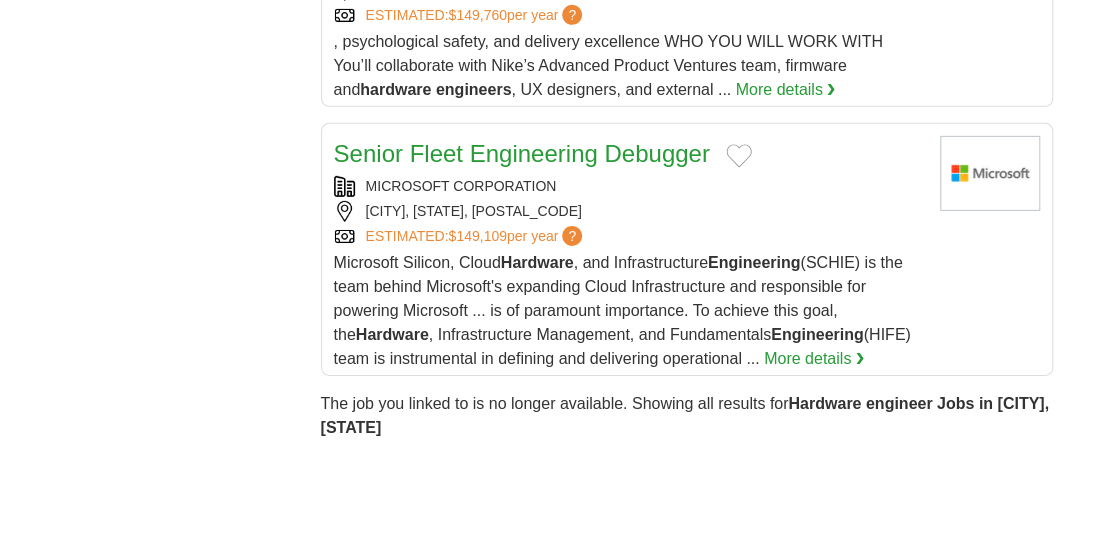 click on "Senior Fleet Engineering Debugger" at bounding box center (522, 153) 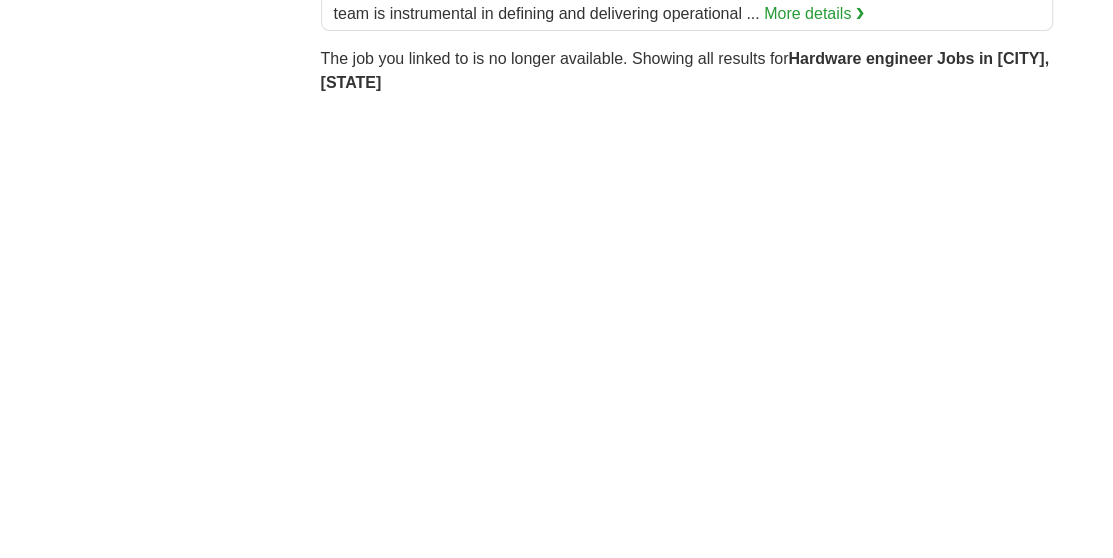 scroll, scrollTop: 3047, scrollLeft: 0, axis: vertical 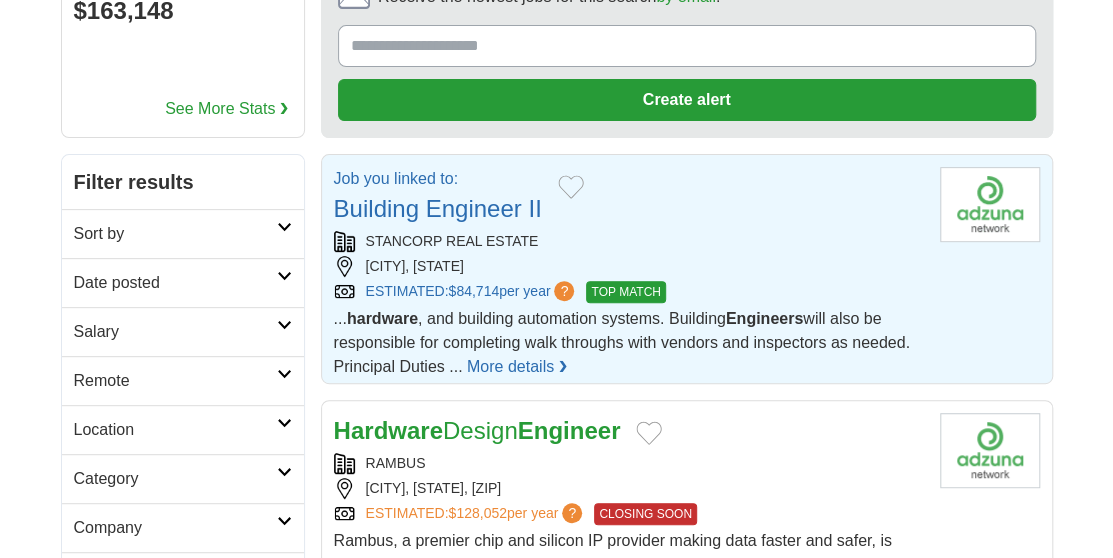 click on "Building Engineer II" at bounding box center [438, 208] 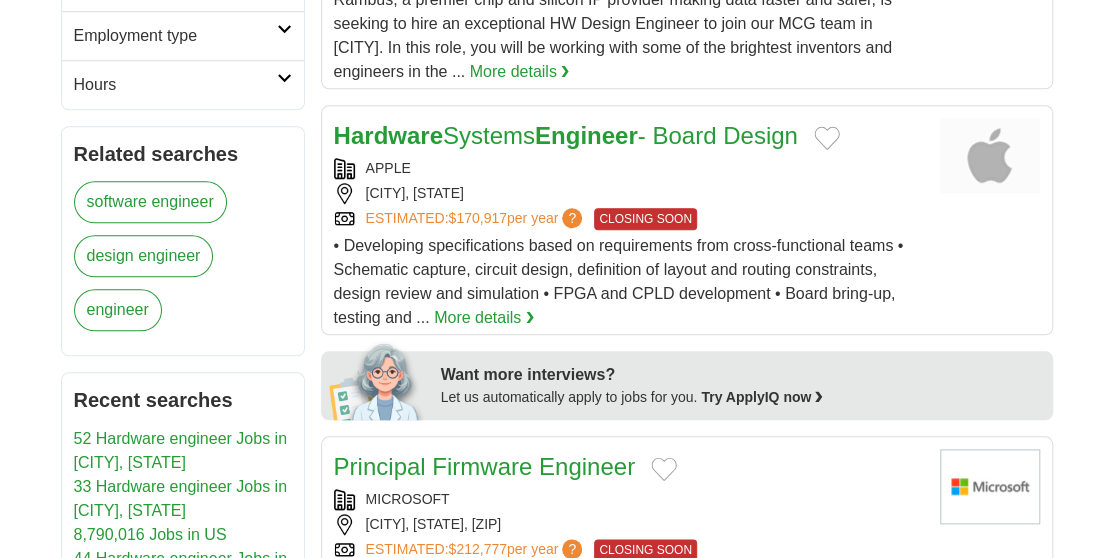 scroll, scrollTop: 769, scrollLeft: 0, axis: vertical 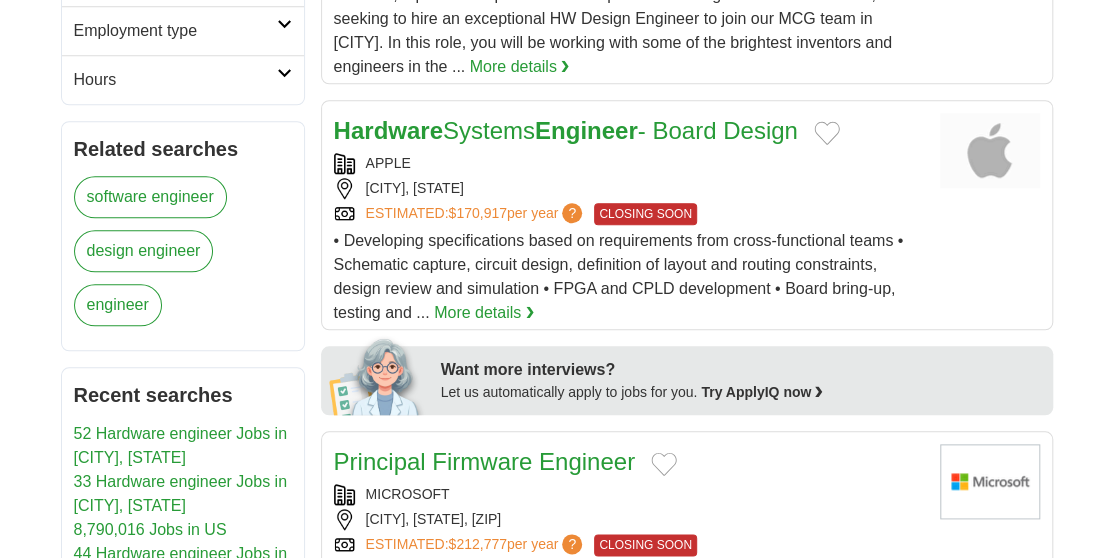 click on "Engineer" at bounding box center [586, 130] 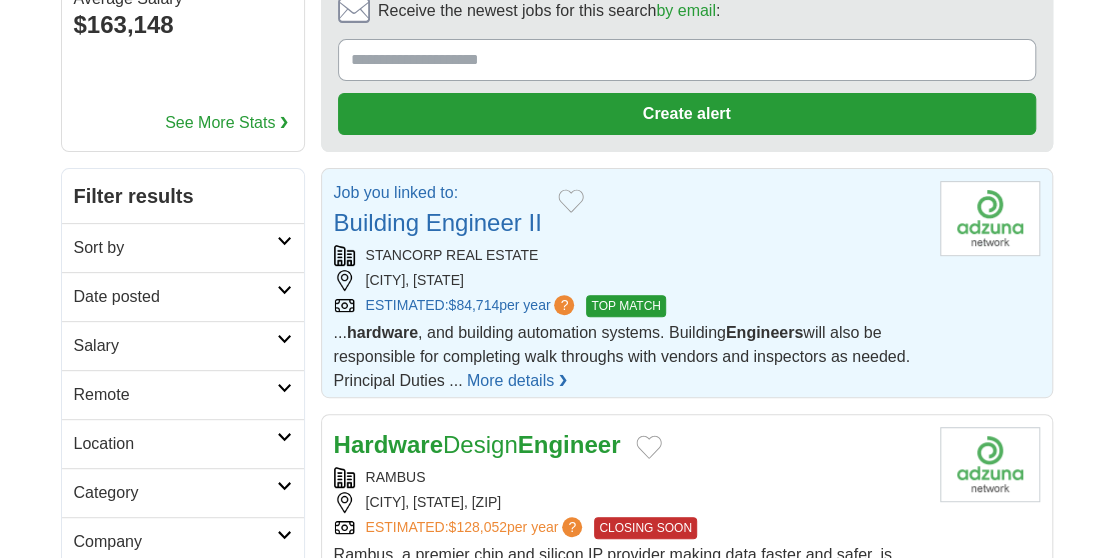 scroll, scrollTop: 214, scrollLeft: 0, axis: vertical 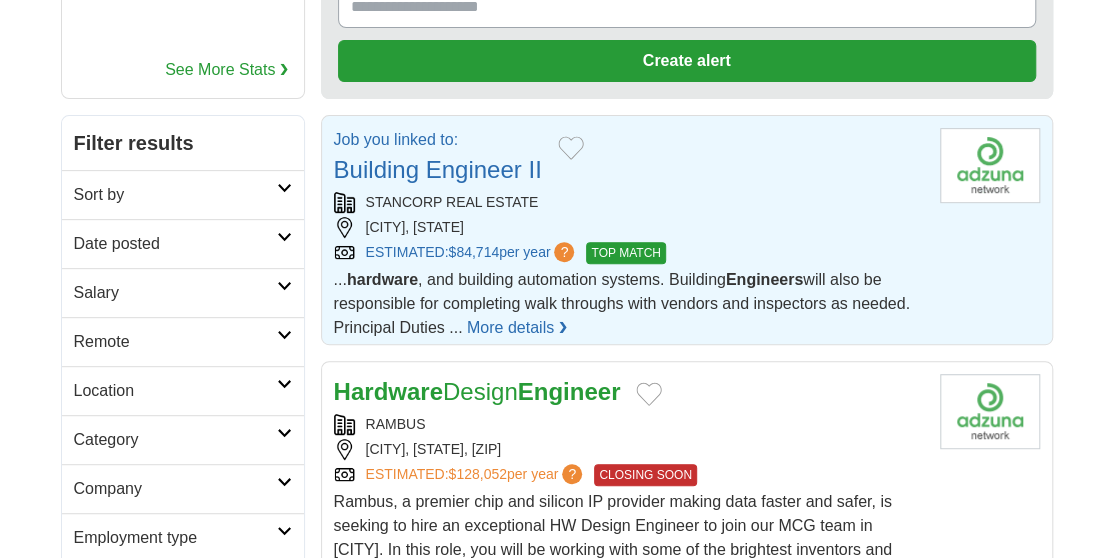 click on "Building Engineer II" at bounding box center [438, 169] 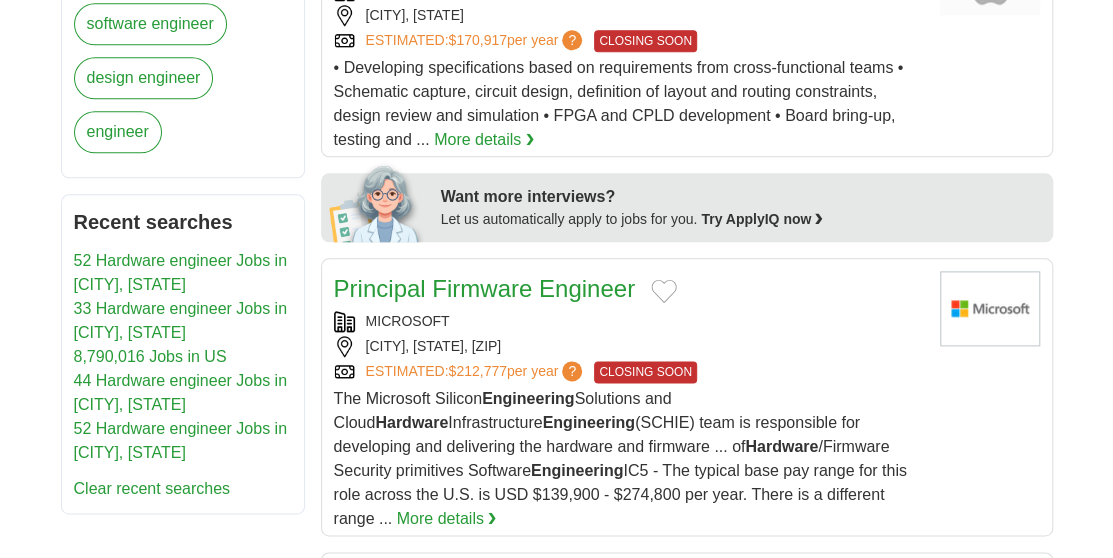 scroll, scrollTop: 956, scrollLeft: 0, axis: vertical 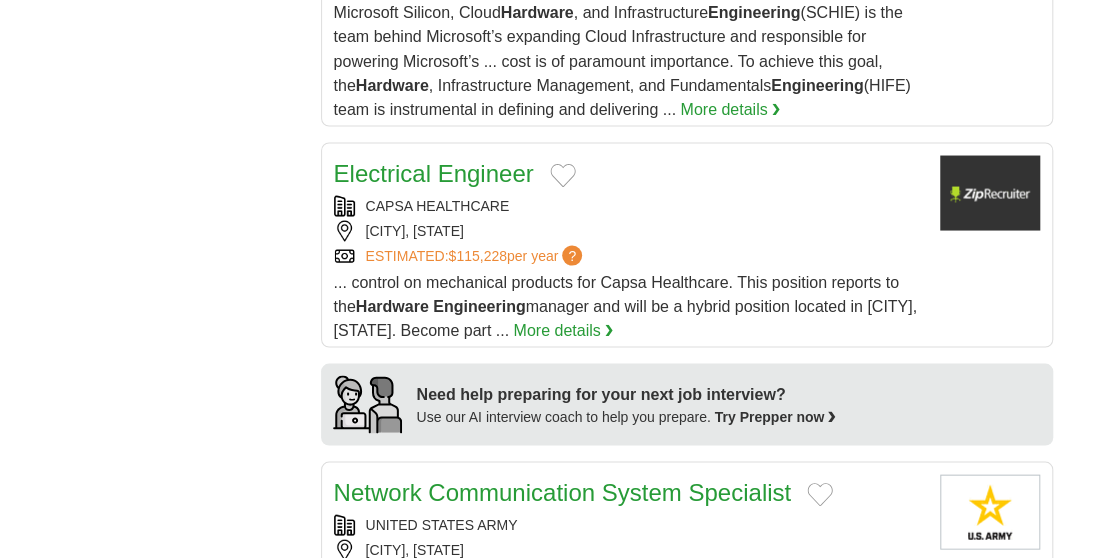 click on "More details ❯" at bounding box center [563, 330] 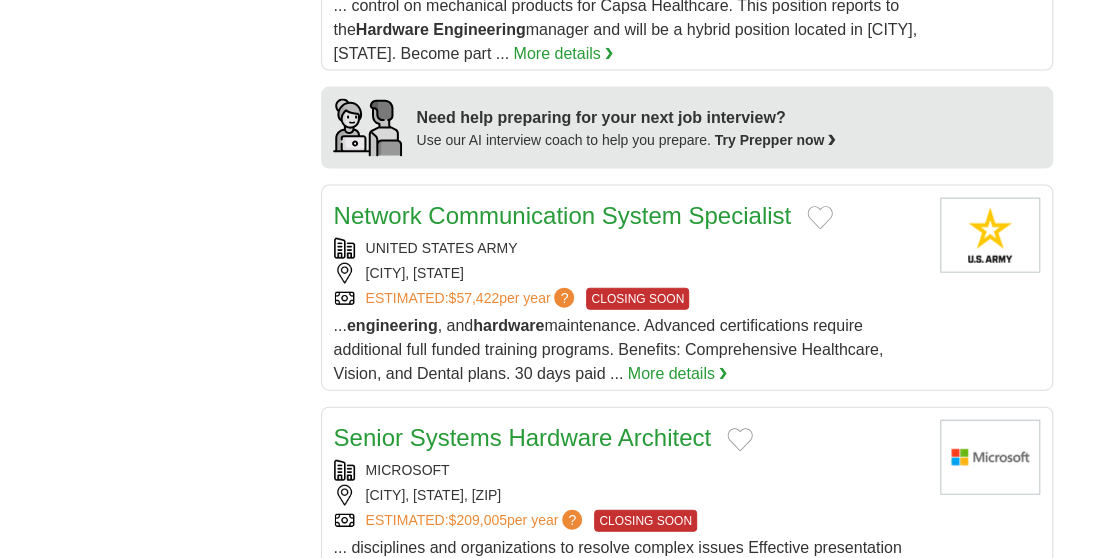scroll, scrollTop: 1895, scrollLeft: 0, axis: vertical 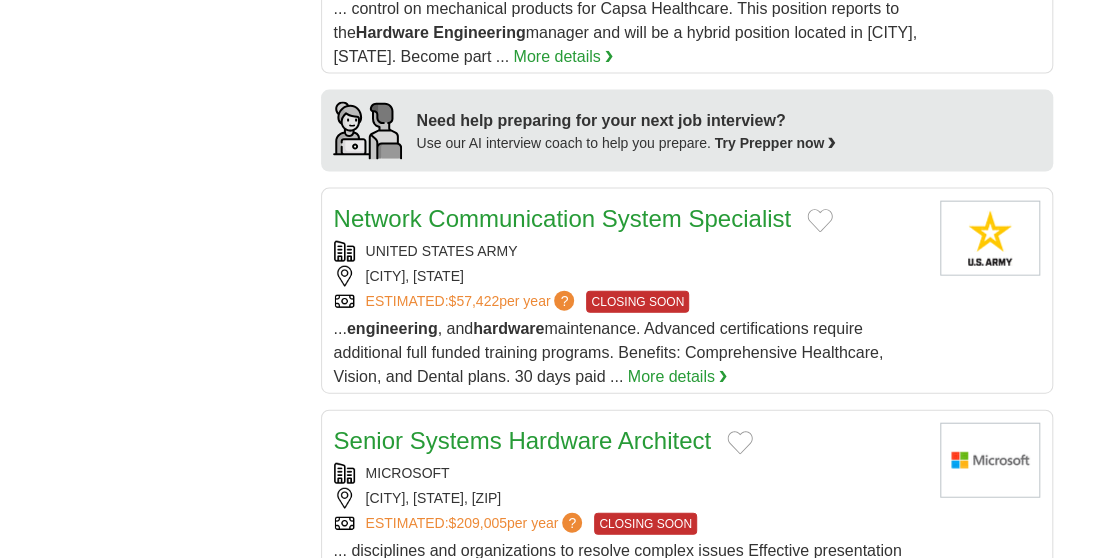 click on "More details ❯" at bounding box center (678, 377) 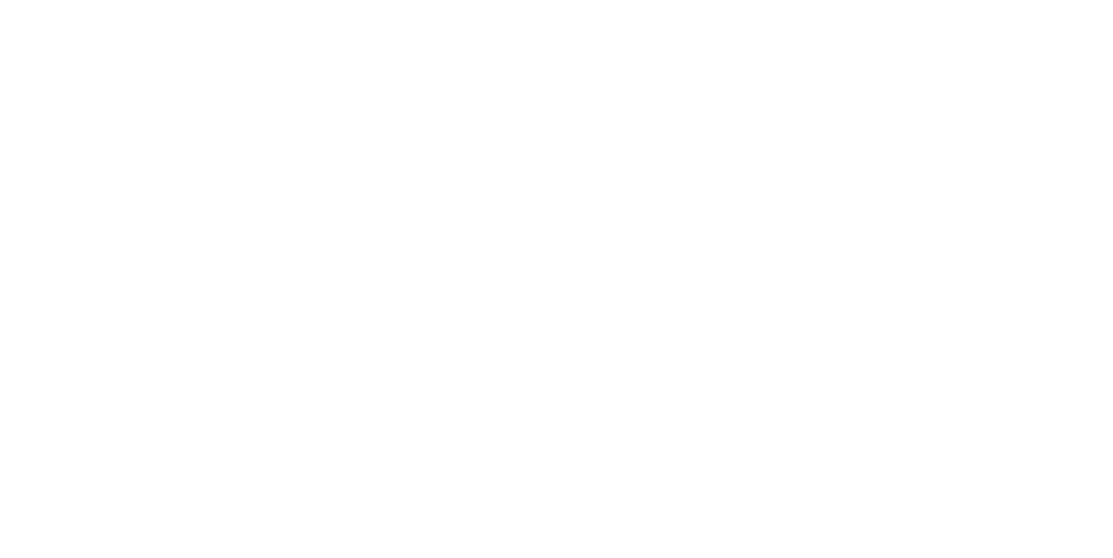 scroll, scrollTop: 3184, scrollLeft: 0, axis: vertical 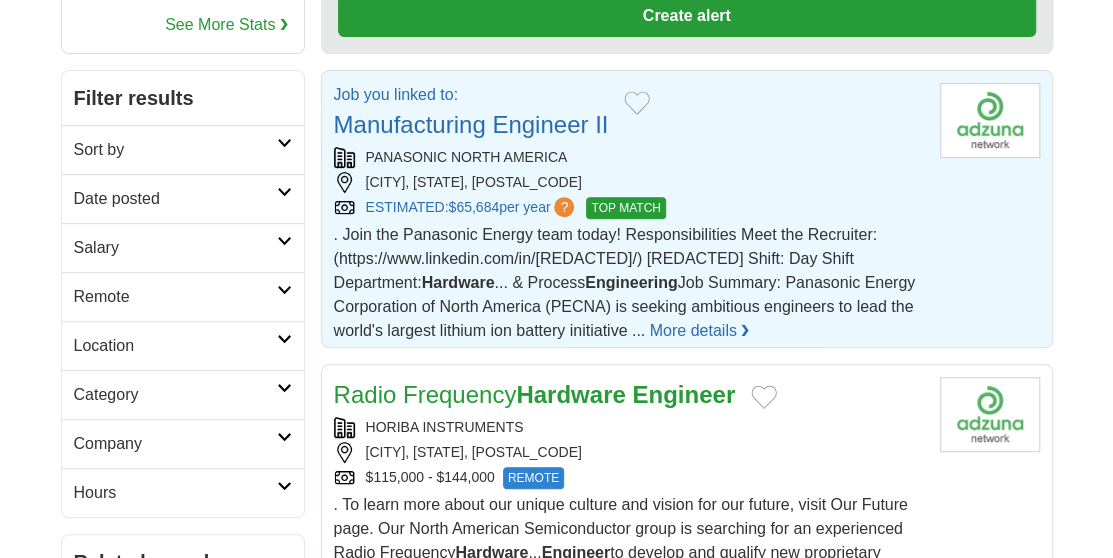 click on "Manufacturing Engineer II" at bounding box center [471, 124] 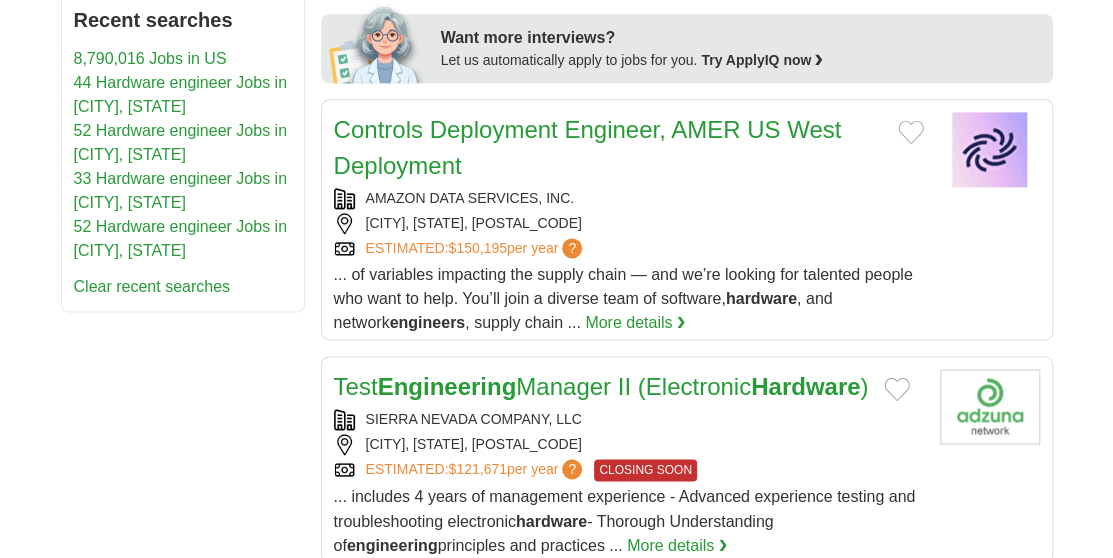 scroll, scrollTop: 1159, scrollLeft: 0, axis: vertical 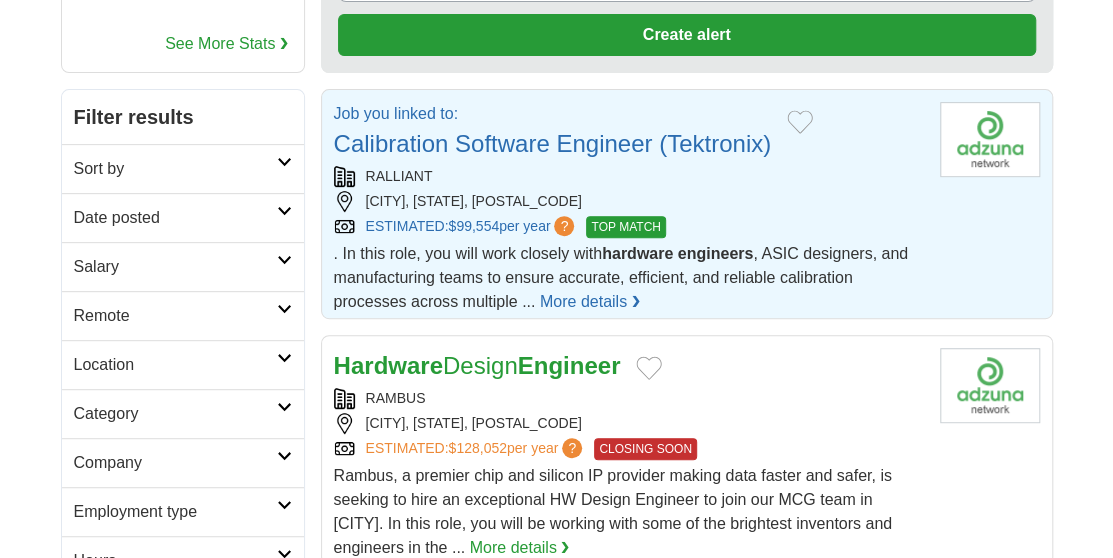 click on "Calibration Software Engineer (Tektronix)" at bounding box center (553, 143) 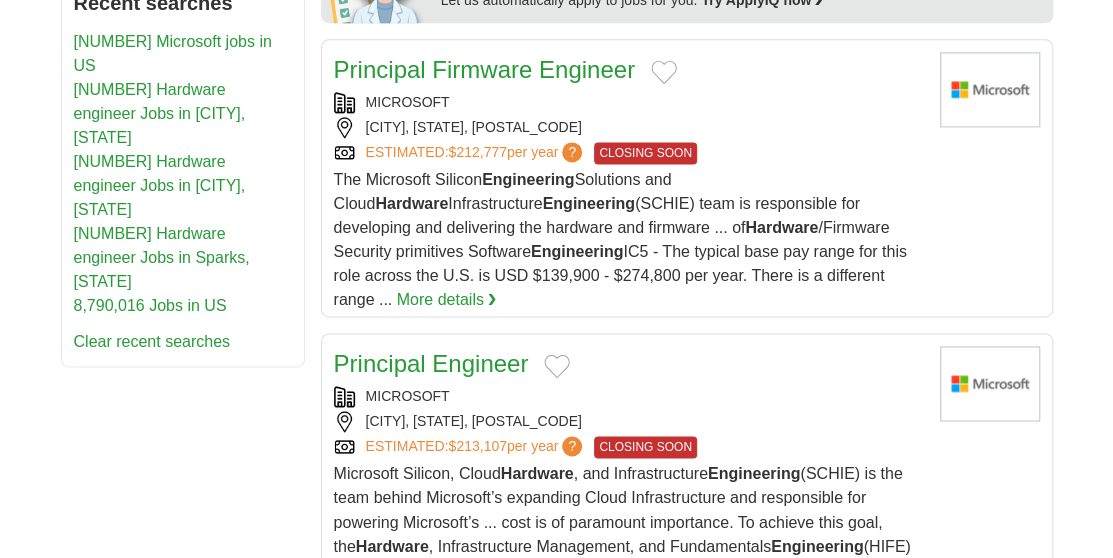 scroll, scrollTop: 1230, scrollLeft: 0, axis: vertical 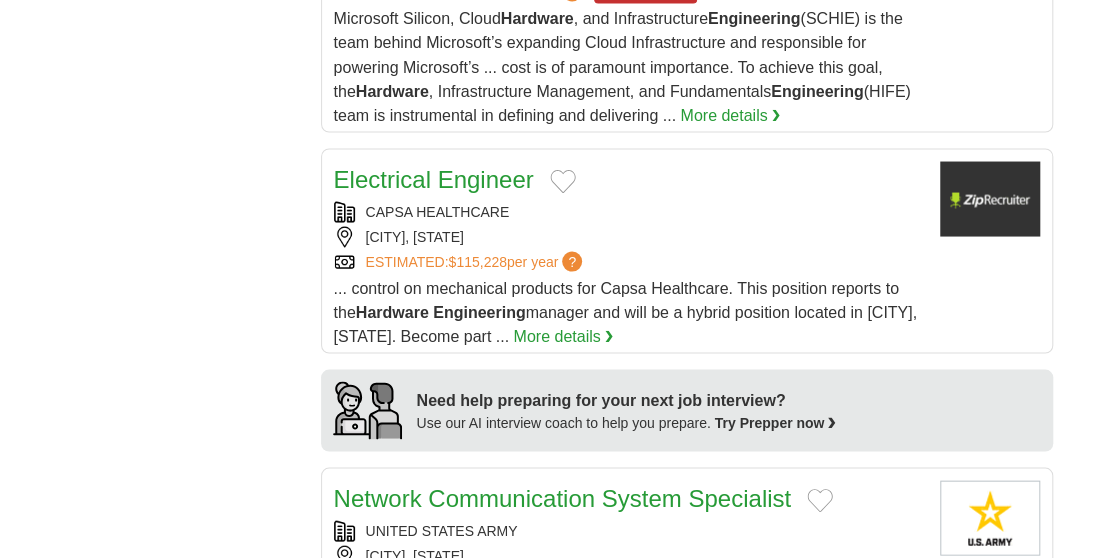 click on "Electrical Engineer" at bounding box center [434, 178] 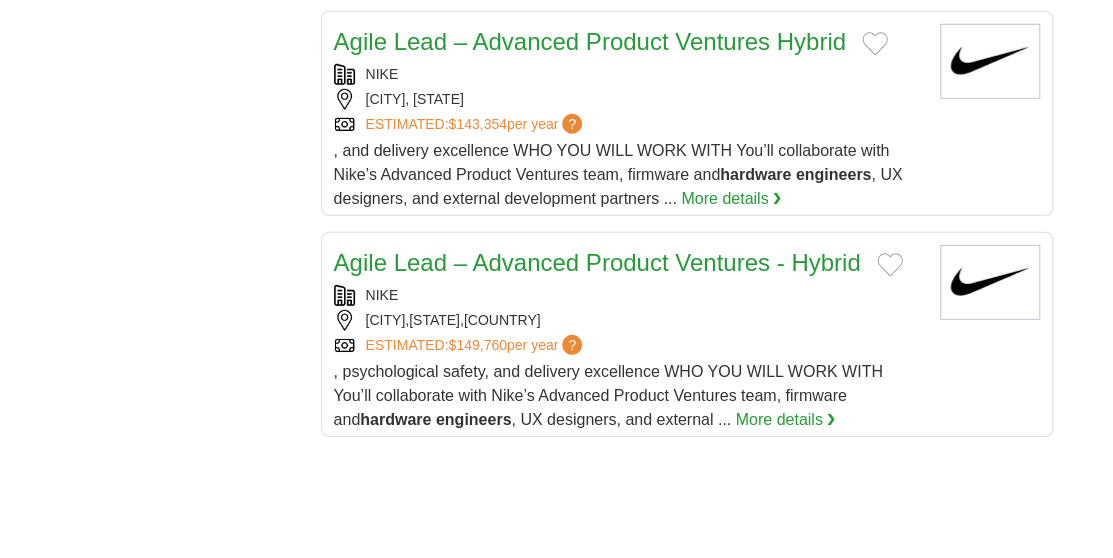 scroll, scrollTop: 2536, scrollLeft: 0, axis: vertical 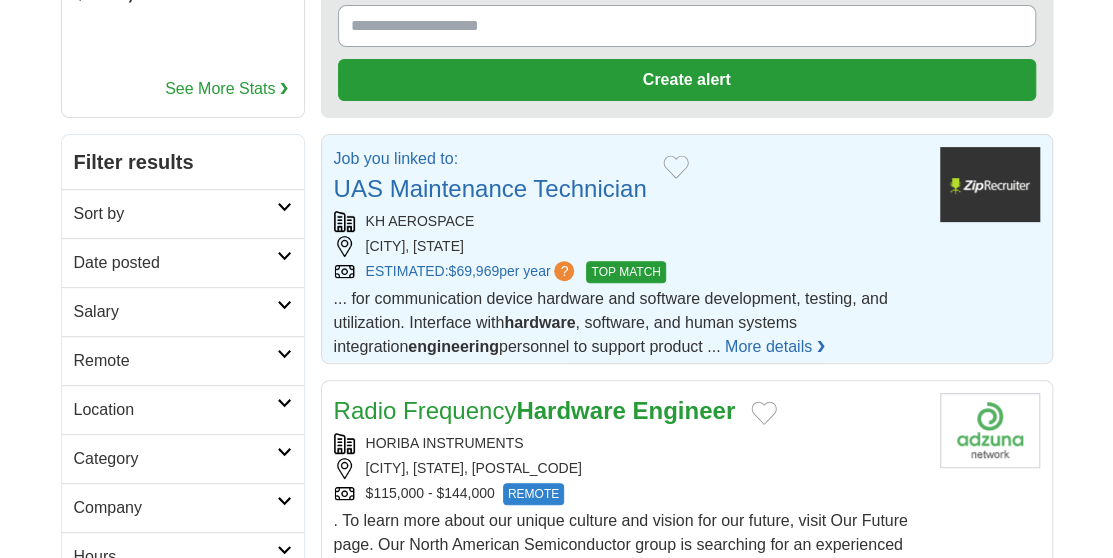 click on "UAS Maintenance Technician" at bounding box center (490, 188) 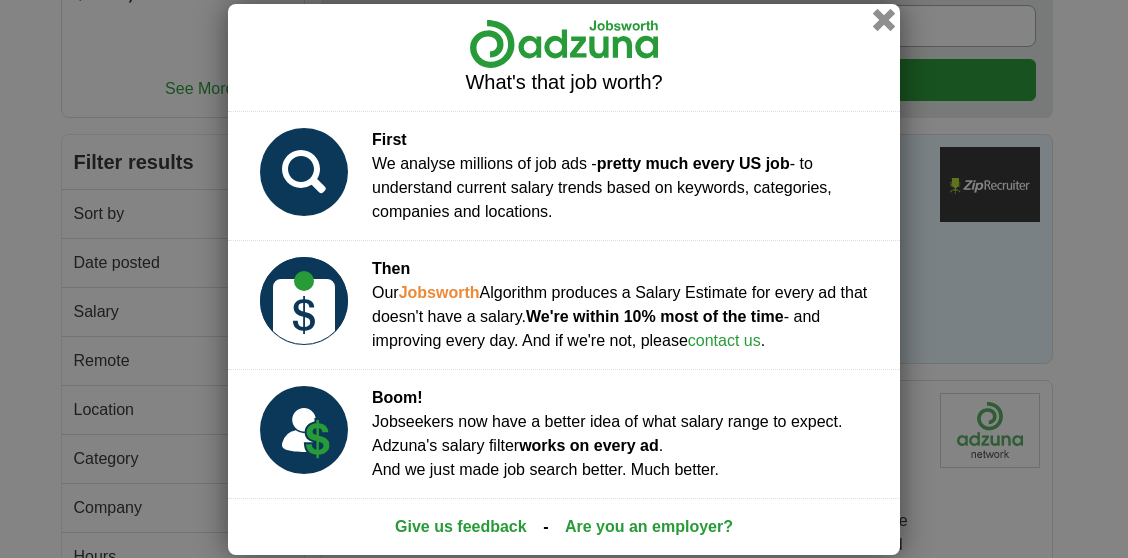 click at bounding box center (884, 19) 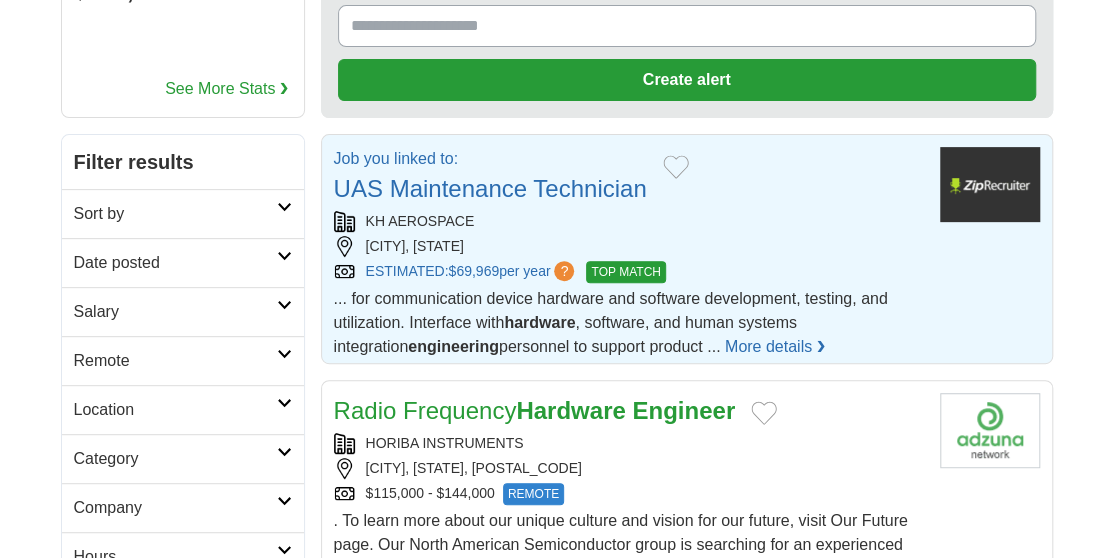 click on "...  for communication device hardware and software development, testing, and utilization. Interface with  hardware , software, and human systems integration  engineering  personnel to support product ...
More details ❯" at bounding box center (629, 323) 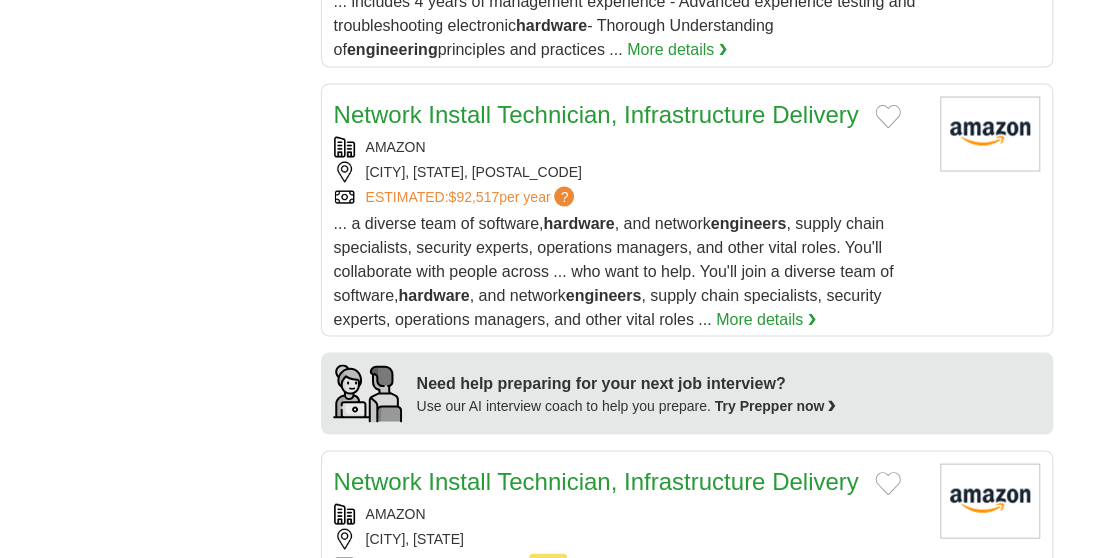 scroll, scrollTop: 1642, scrollLeft: 0, axis: vertical 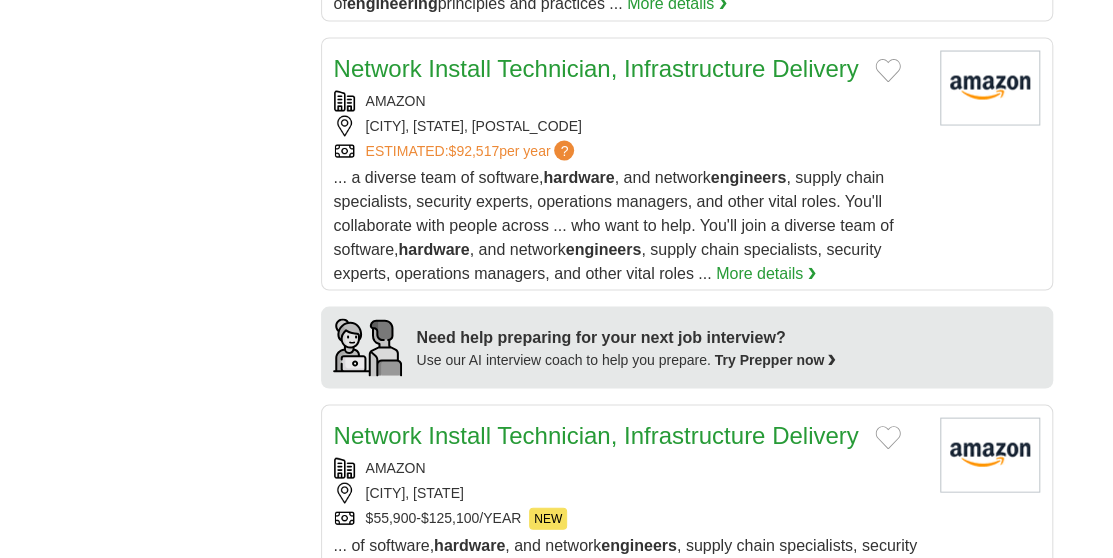 click on "Network Install Technician, Infrastructure Delivery" at bounding box center [596, 67] 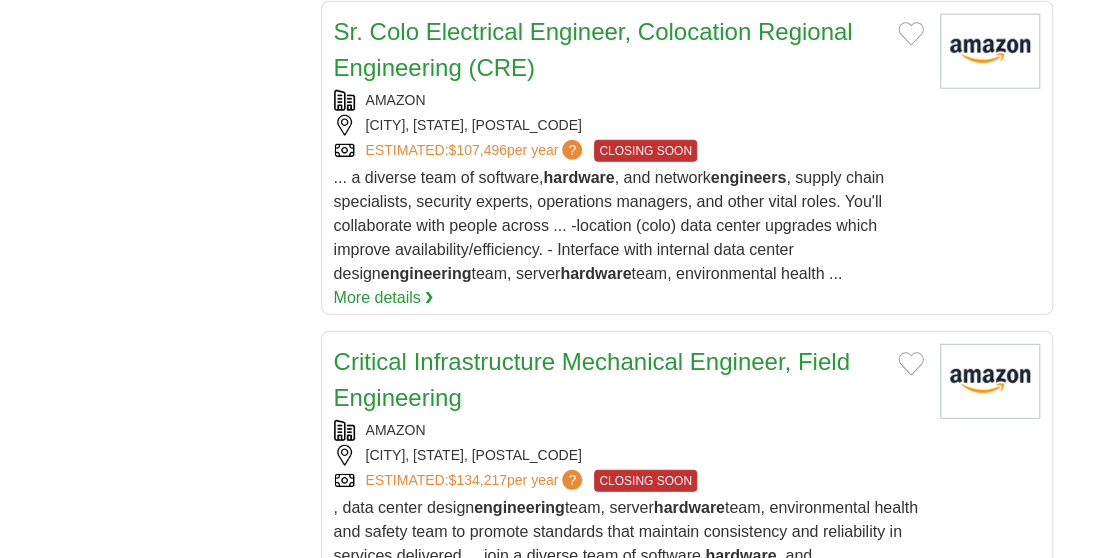 scroll, scrollTop: 2328, scrollLeft: 0, axis: vertical 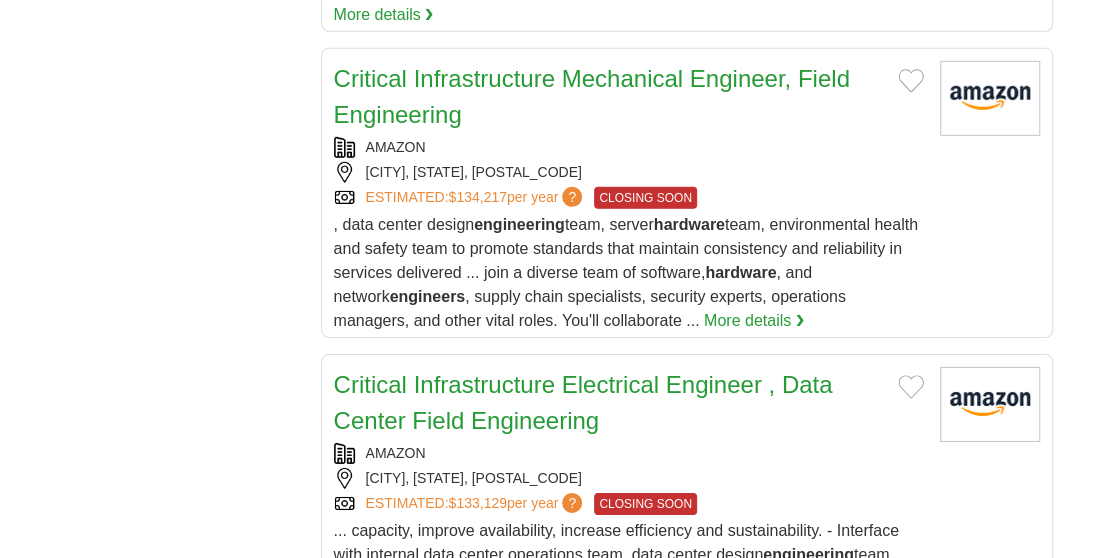 click on "Critical Infrastructure Mechanical Engineer, Field Engineering" at bounding box center [592, 96] 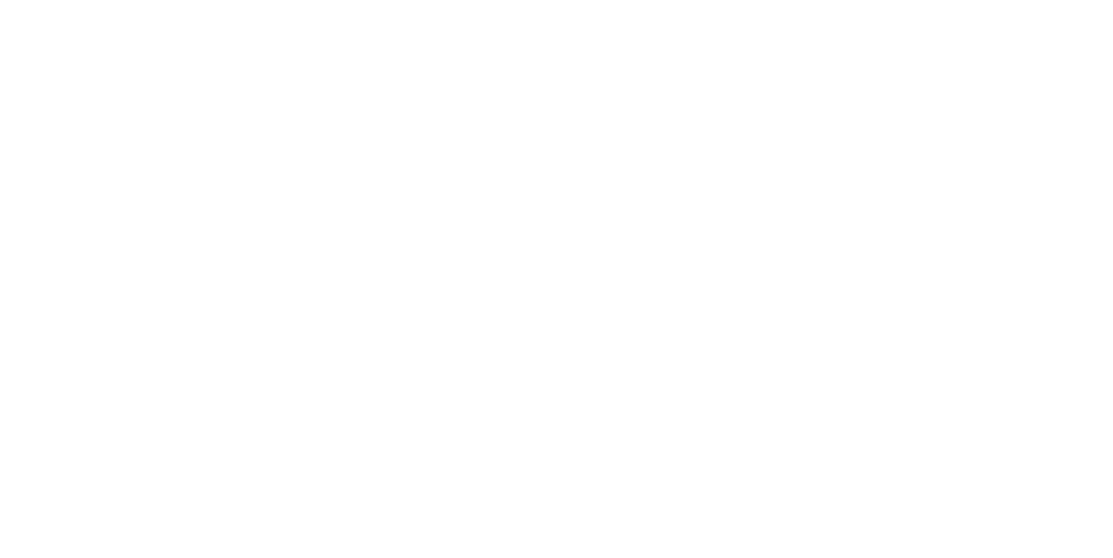 scroll, scrollTop: 3189, scrollLeft: 0, axis: vertical 